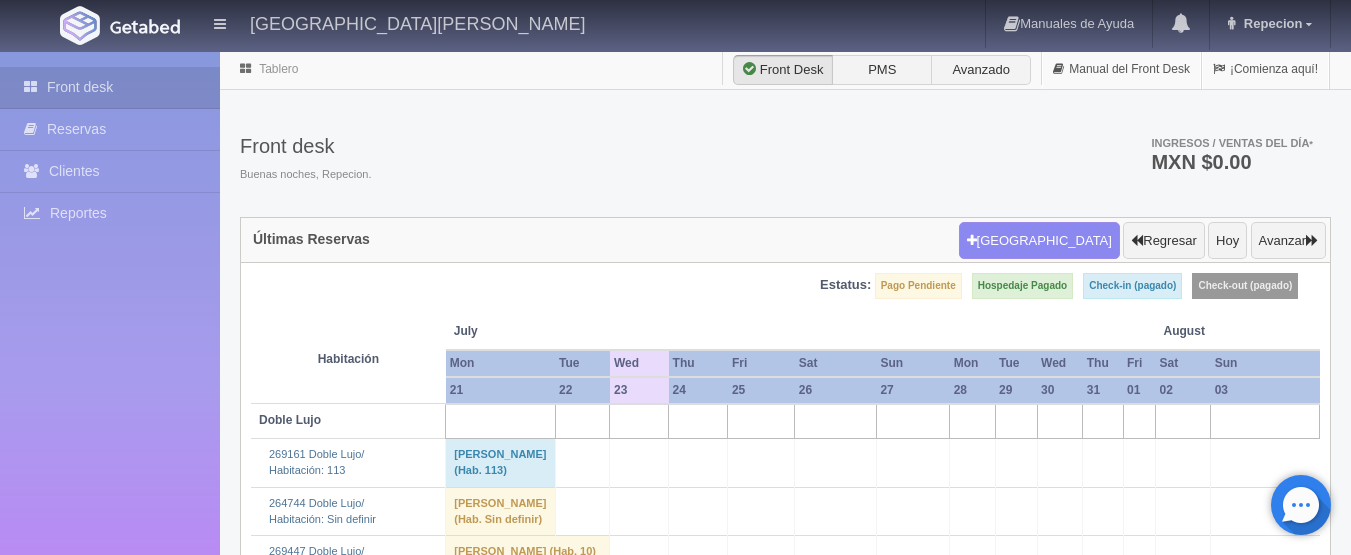scroll, scrollTop: 4000, scrollLeft: 0, axis: vertical 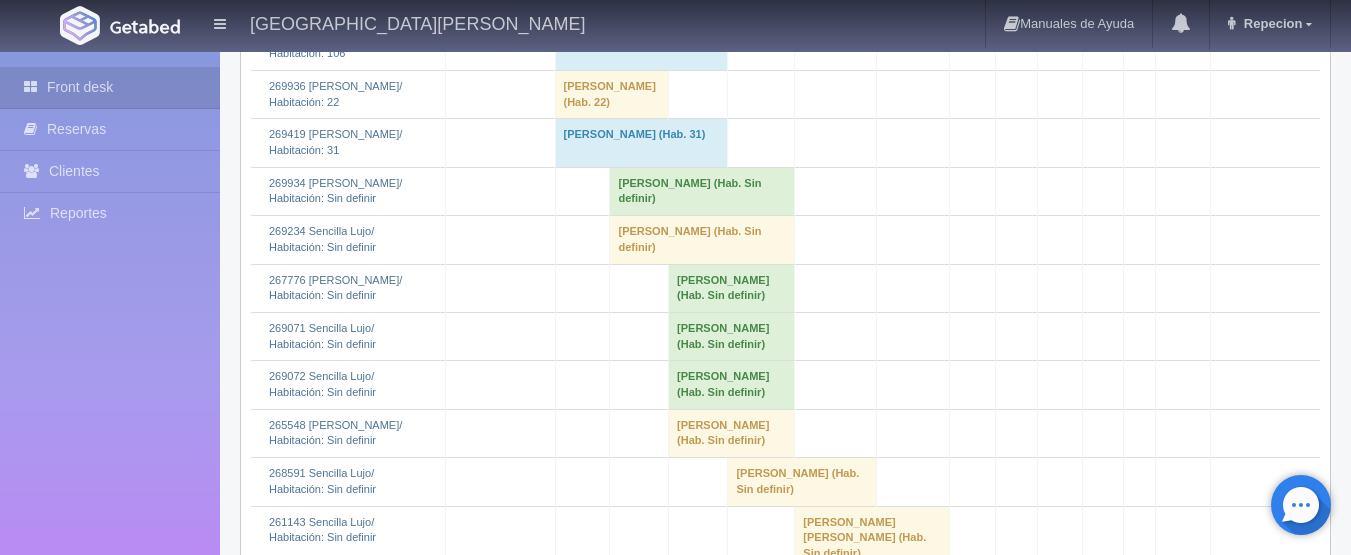 click on "[PERSON_NAME] 												(Hab. Sin definir)" at bounding box center [612, -148] 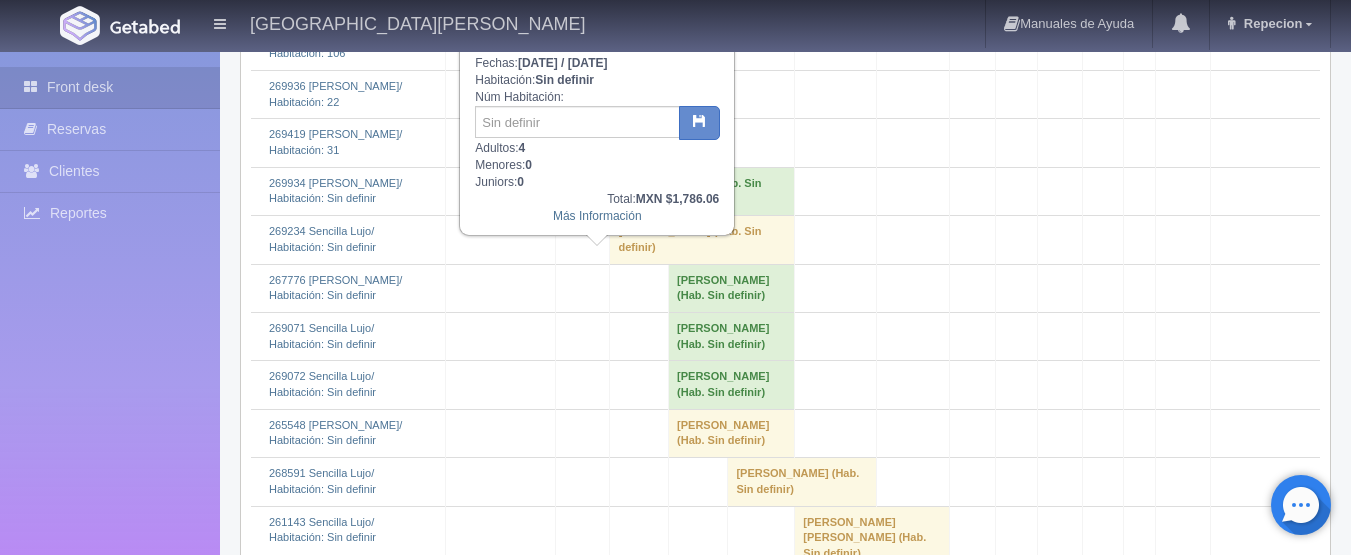 click on "[PERSON_NAME] 												(Hab. Sin definir)" at bounding box center (612, -148) 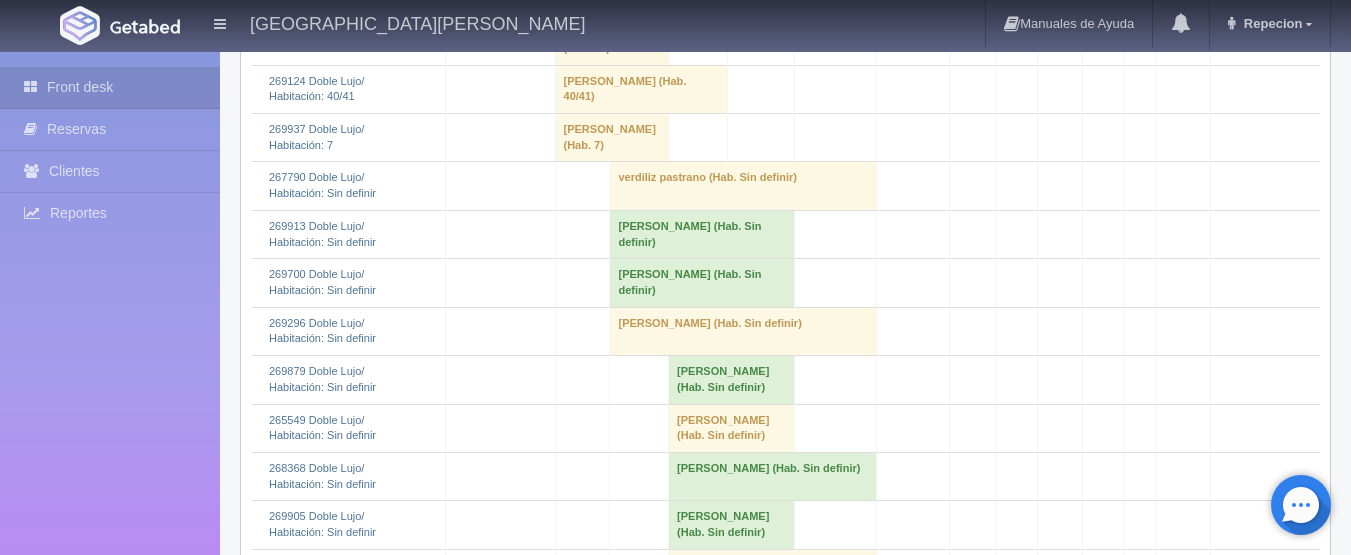 scroll, scrollTop: 1718, scrollLeft: 0, axis: vertical 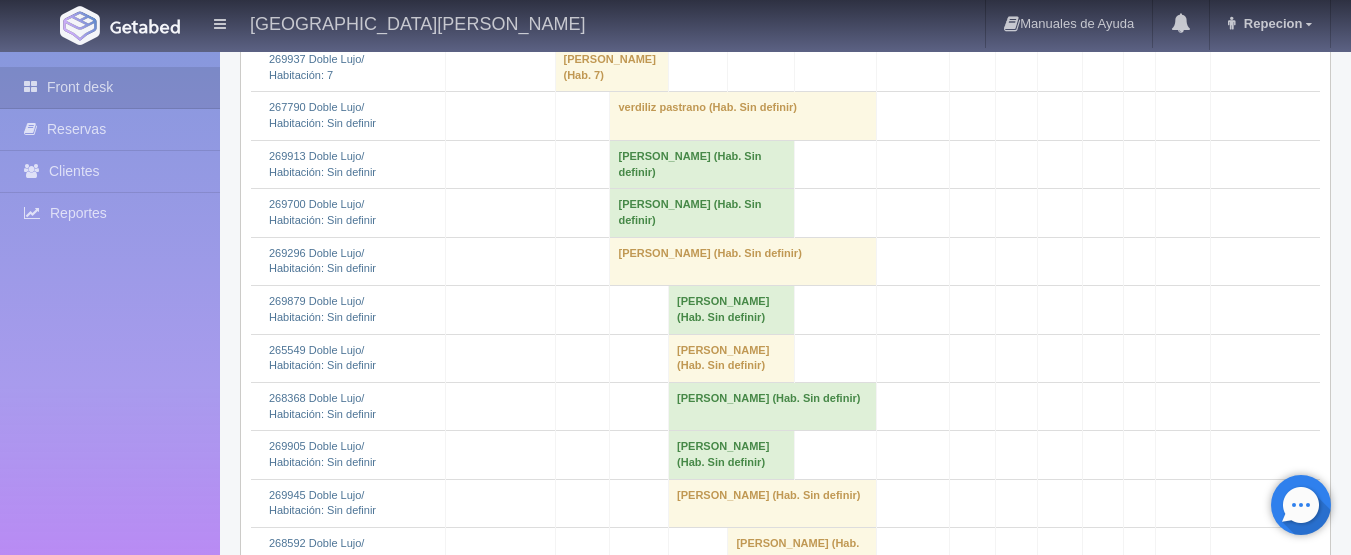 click on "[PERSON_NAME] 												(Hab. Sin definir)" at bounding box center [641, -78] 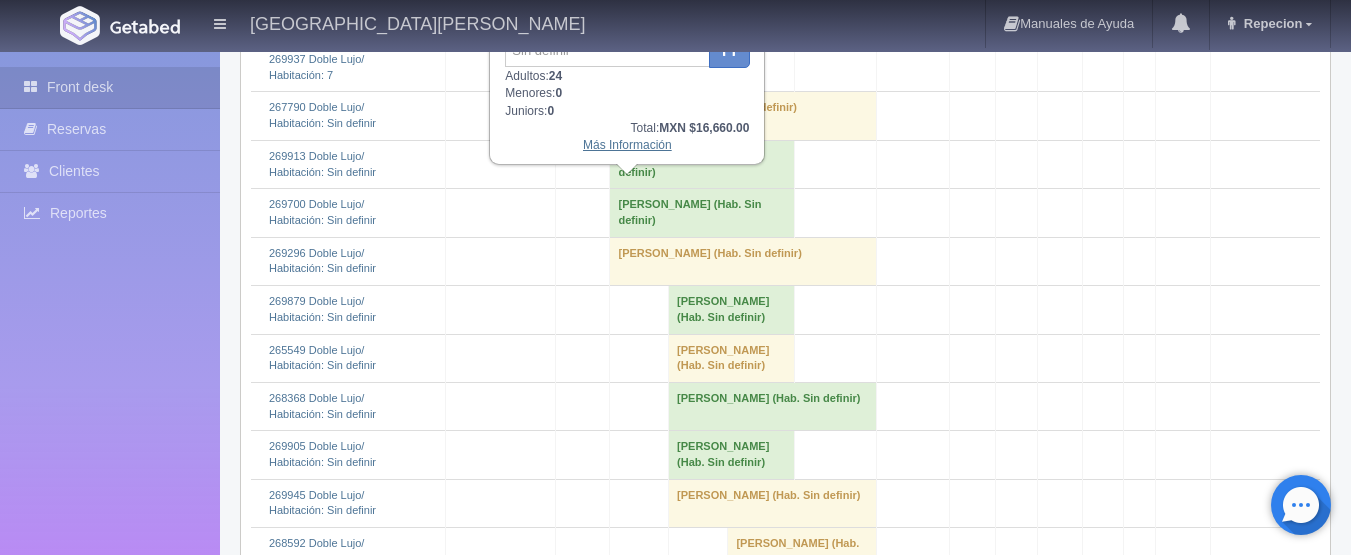 click on "Más Información" at bounding box center (627, 145) 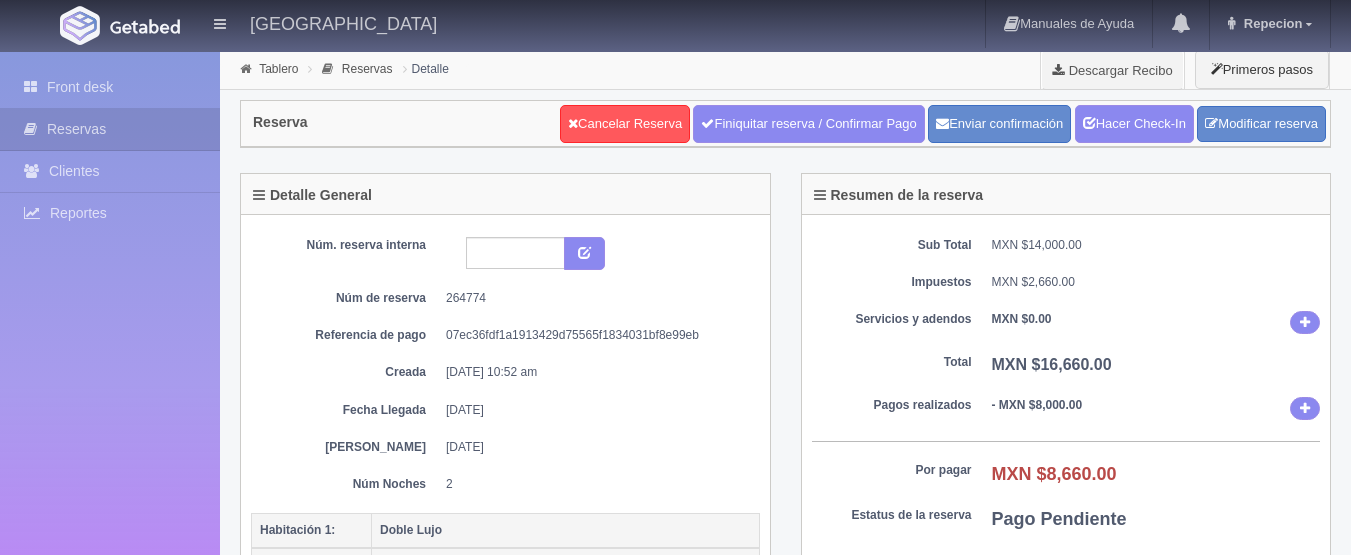 scroll, scrollTop: 0, scrollLeft: 0, axis: both 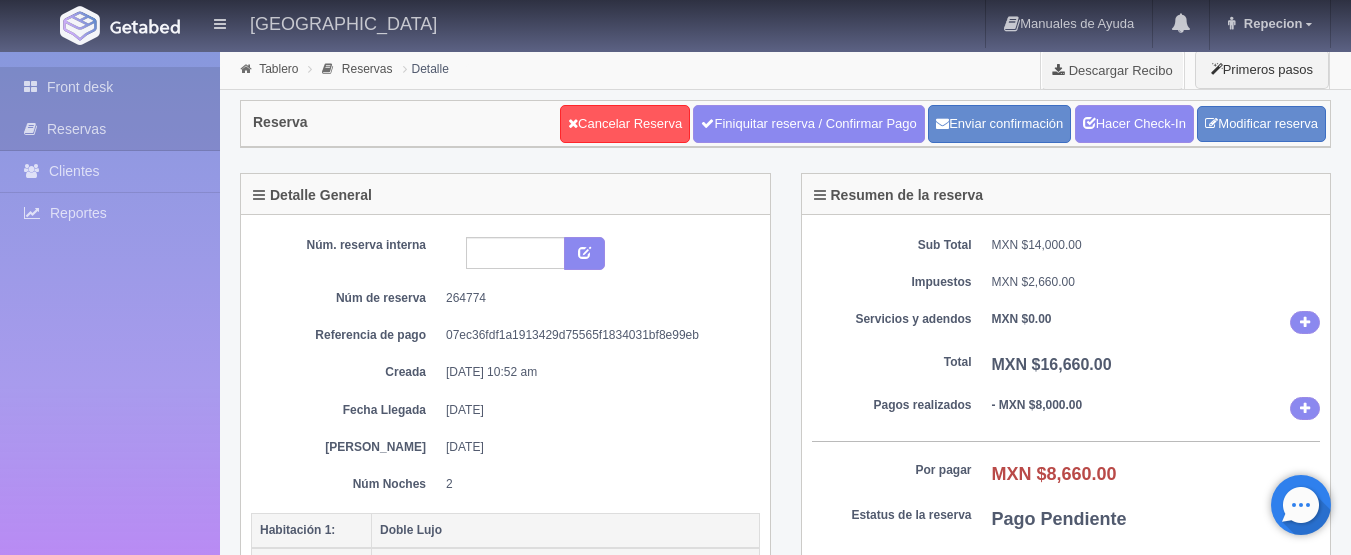 click on "Front desk" at bounding box center (110, 87) 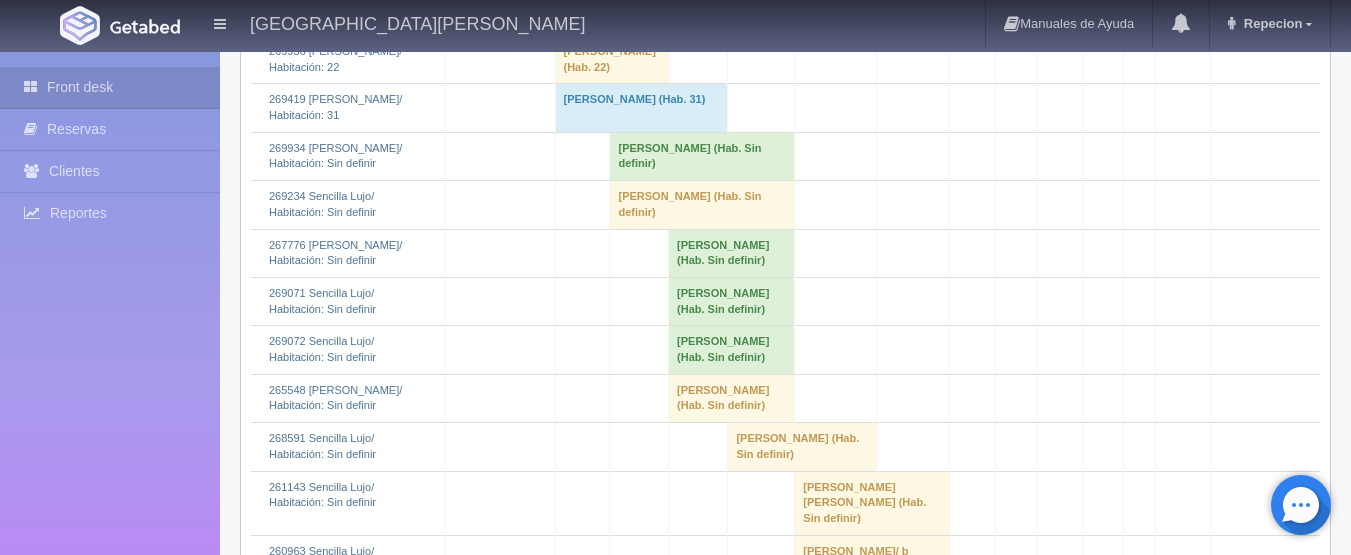 scroll, scrollTop: 4000, scrollLeft: 0, axis: vertical 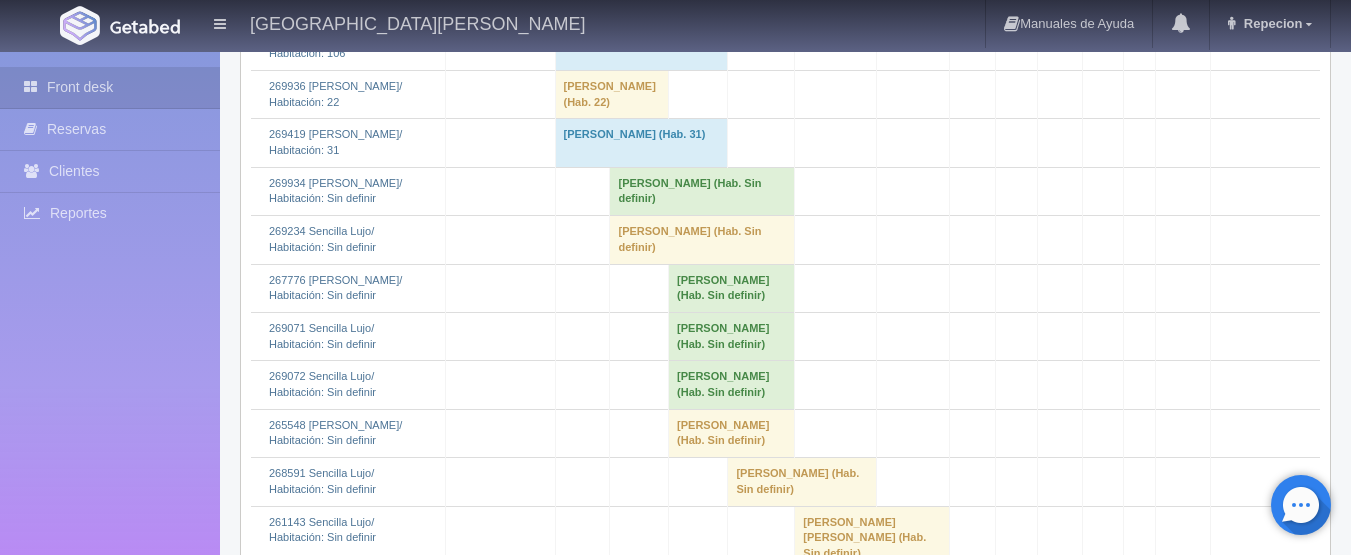 click on "Ana esther Castro samaniego 												(Hab. Sin definir)" at bounding box center (612, -148) 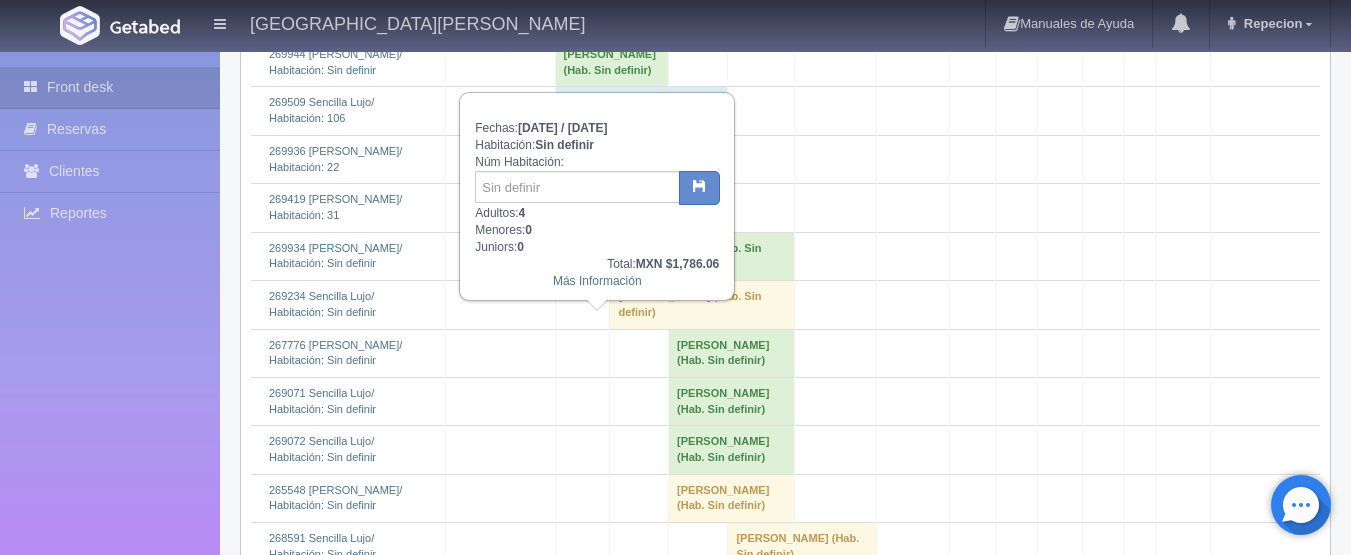 scroll, scrollTop: 3900, scrollLeft: 0, axis: vertical 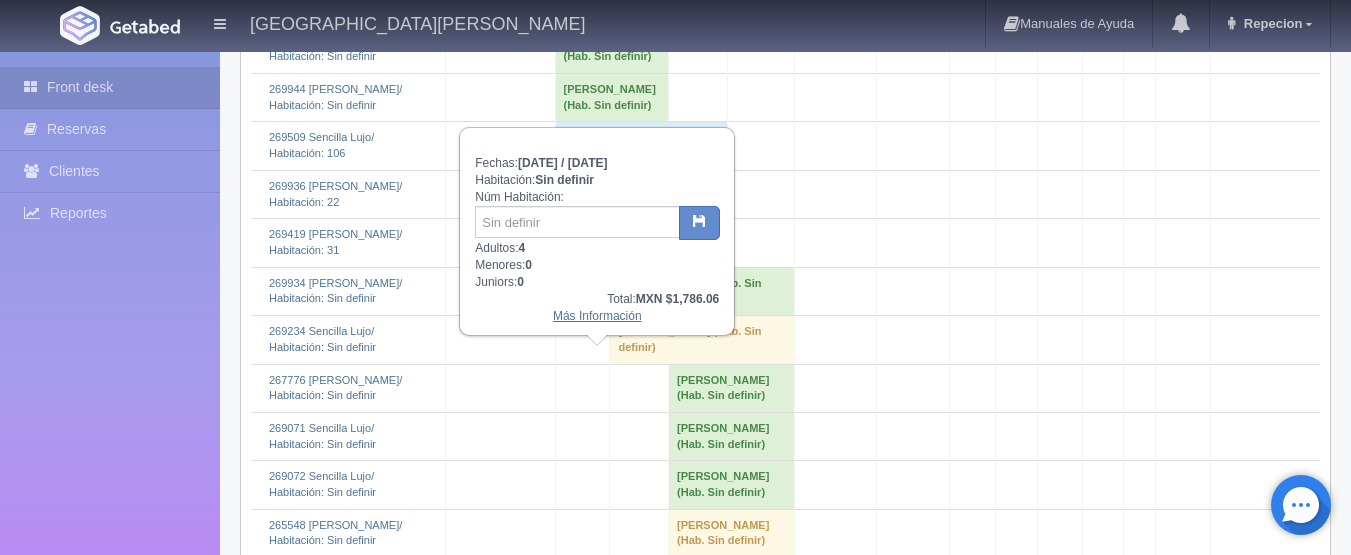 click on "Más Información" at bounding box center (597, 316) 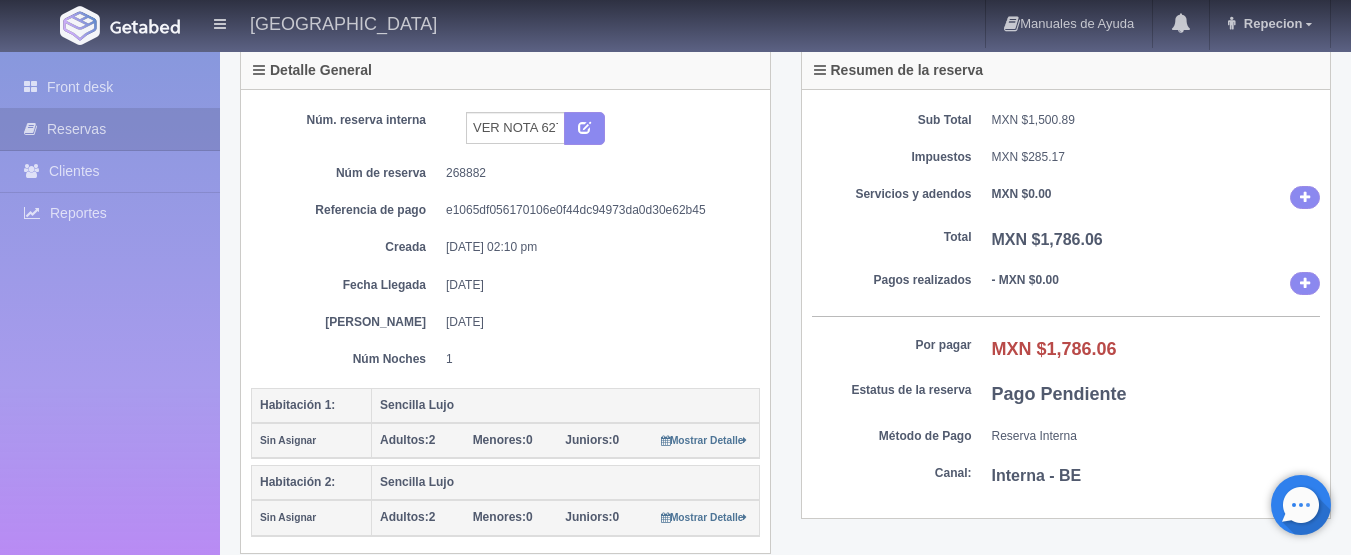 scroll, scrollTop: 0, scrollLeft: 0, axis: both 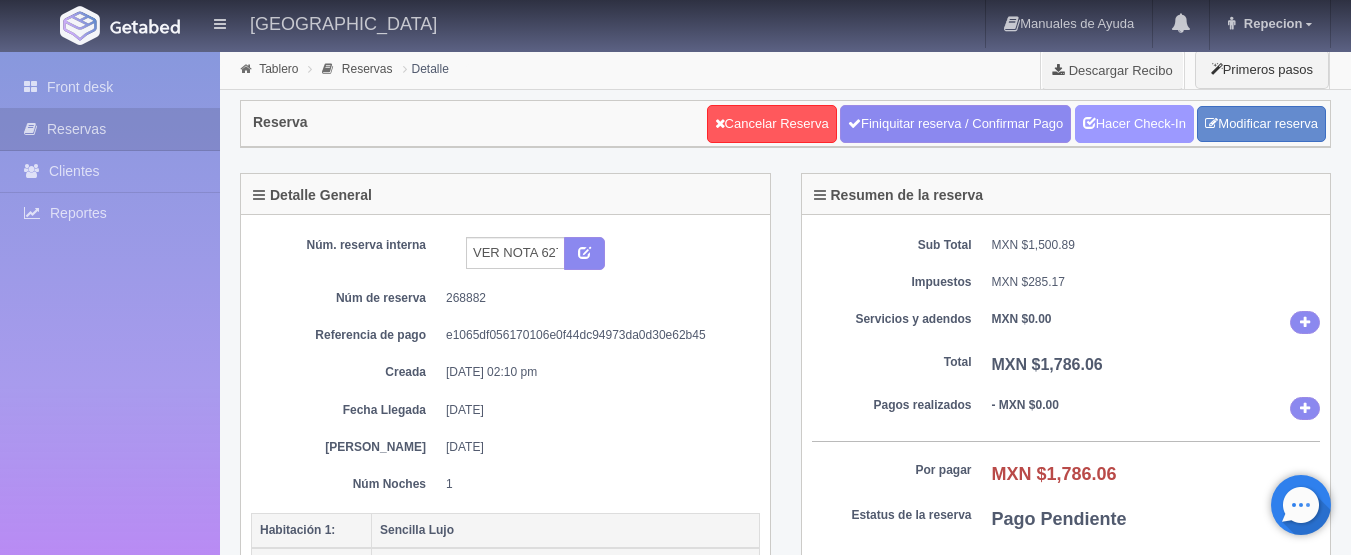 click on "Hacer Check-In" at bounding box center (1134, 124) 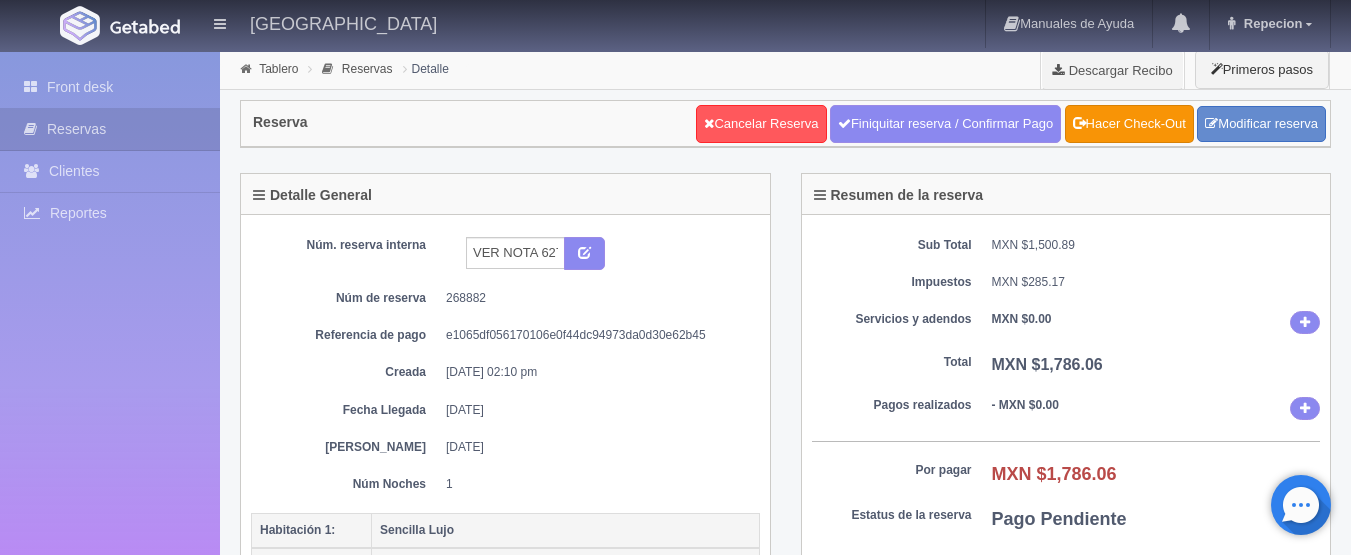 scroll, scrollTop: 0, scrollLeft: 0, axis: both 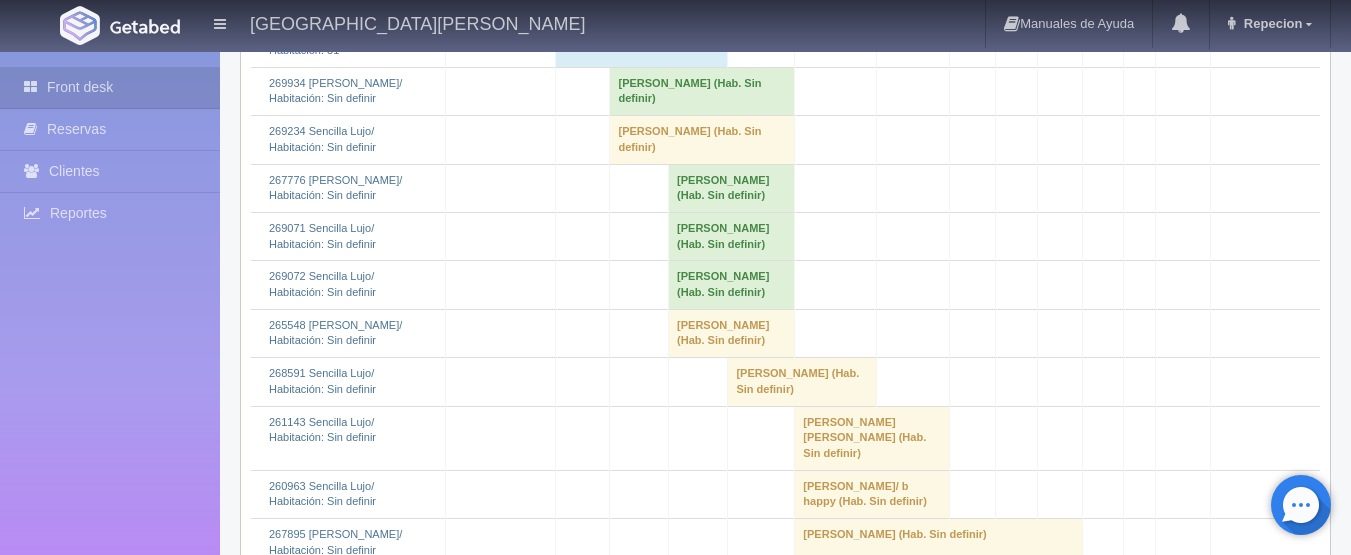 click on "Ana esther Castro samaniego 												(Hab. Sin definir)" at bounding box center (612, -248) 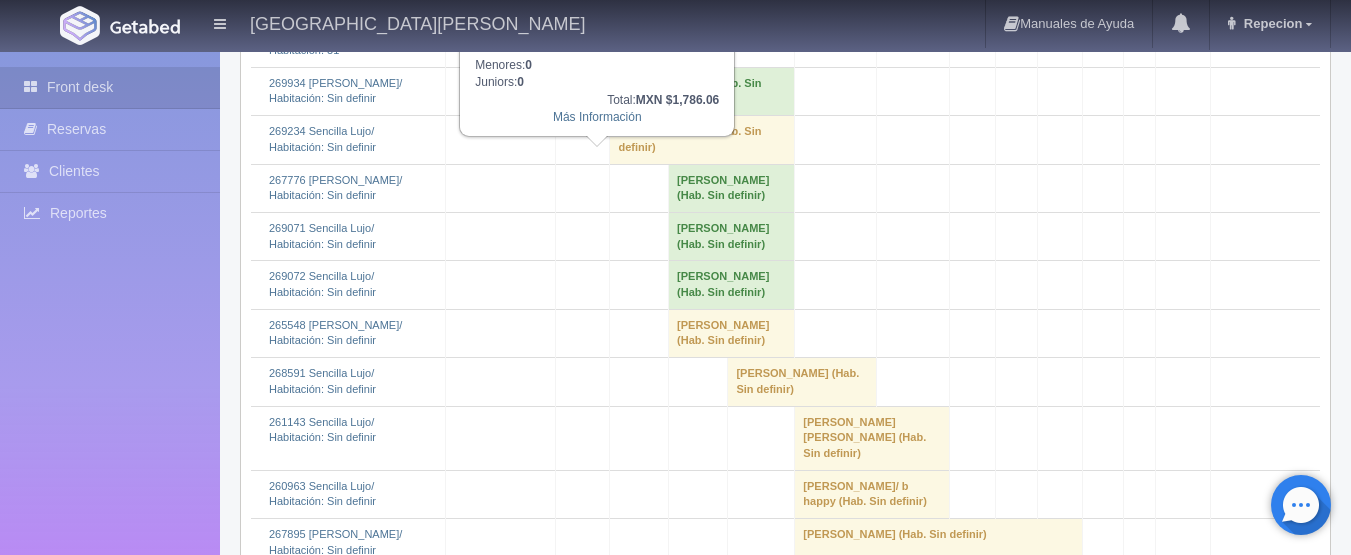 scroll, scrollTop: 4000, scrollLeft: 0, axis: vertical 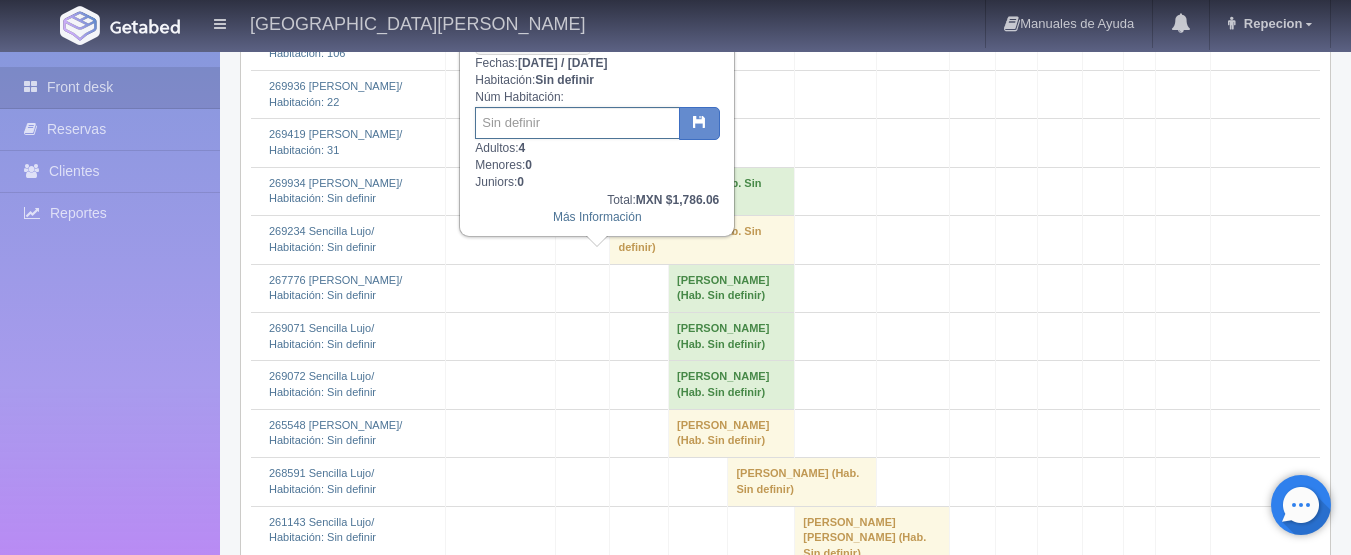 click at bounding box center [577, 123] 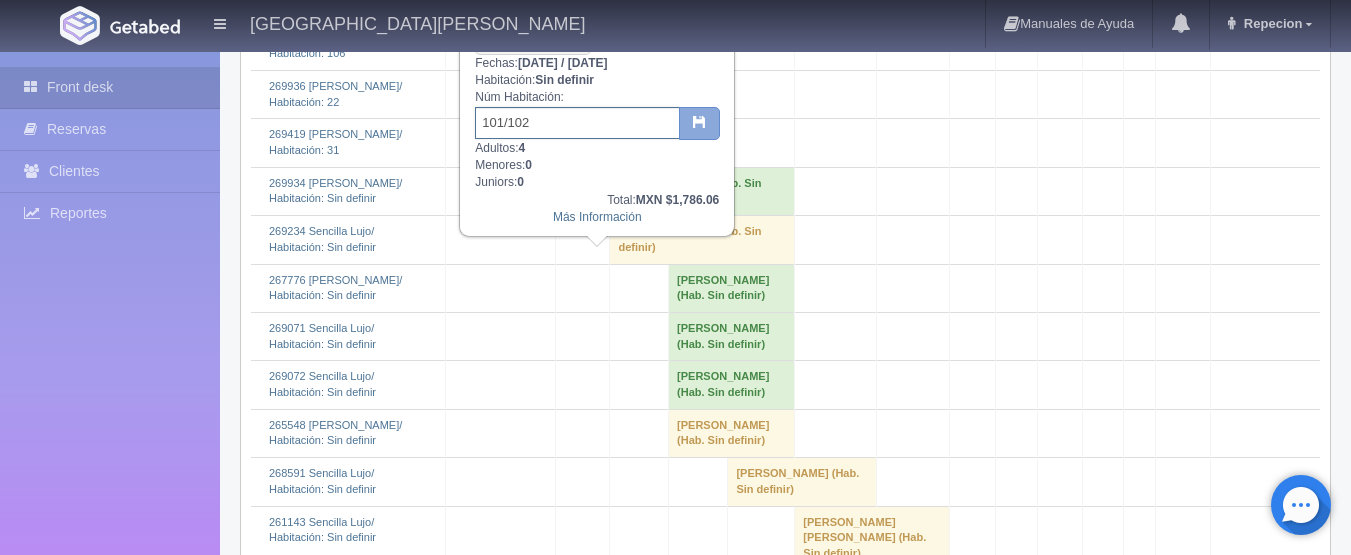 type on "101/102" 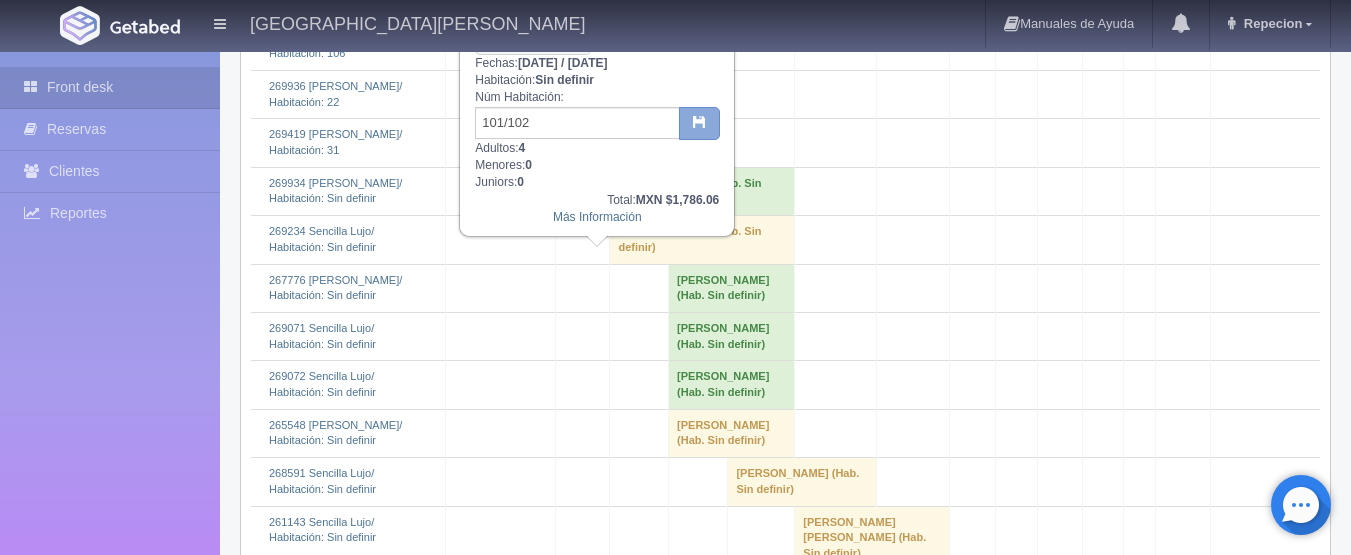 click at bounding box center [699, 124] 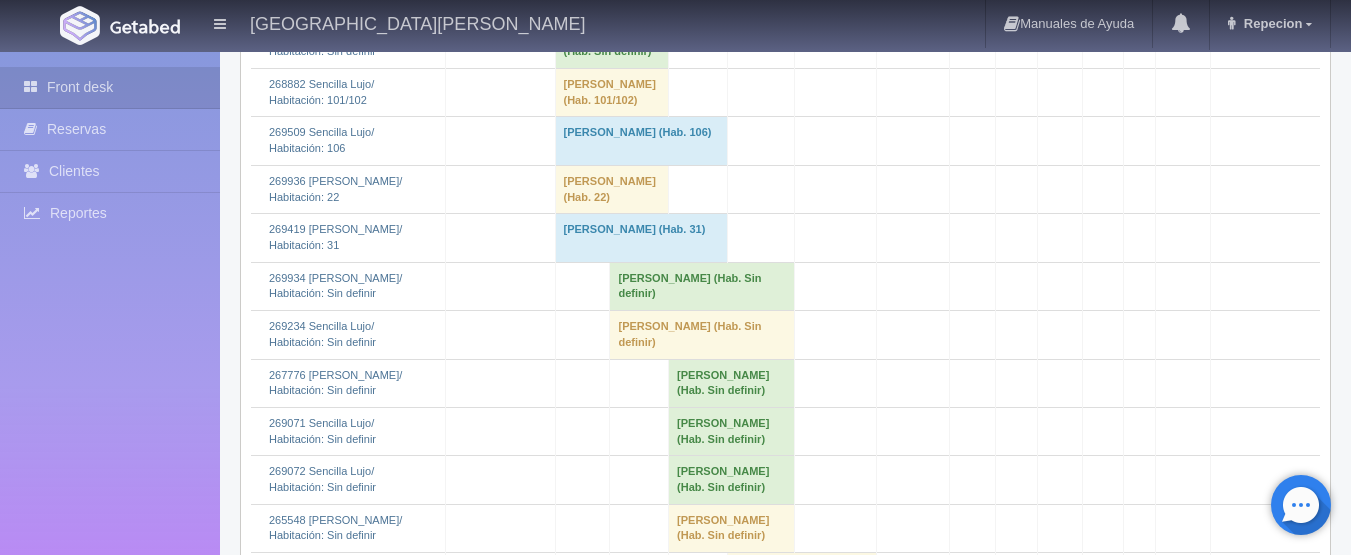 scroll, scrollTop: 4100, scrollLeft: 0, axis: vertical 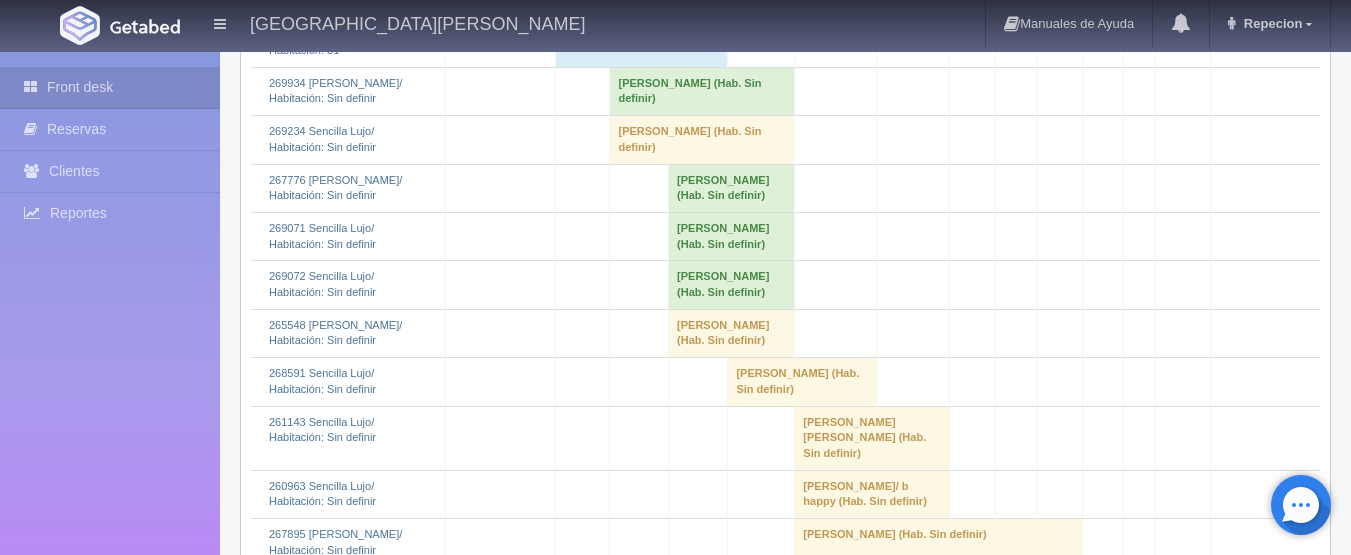 click on "[PERSON_NAME] 												(Hab. Sin definir)" at bounding box center [612, -248] 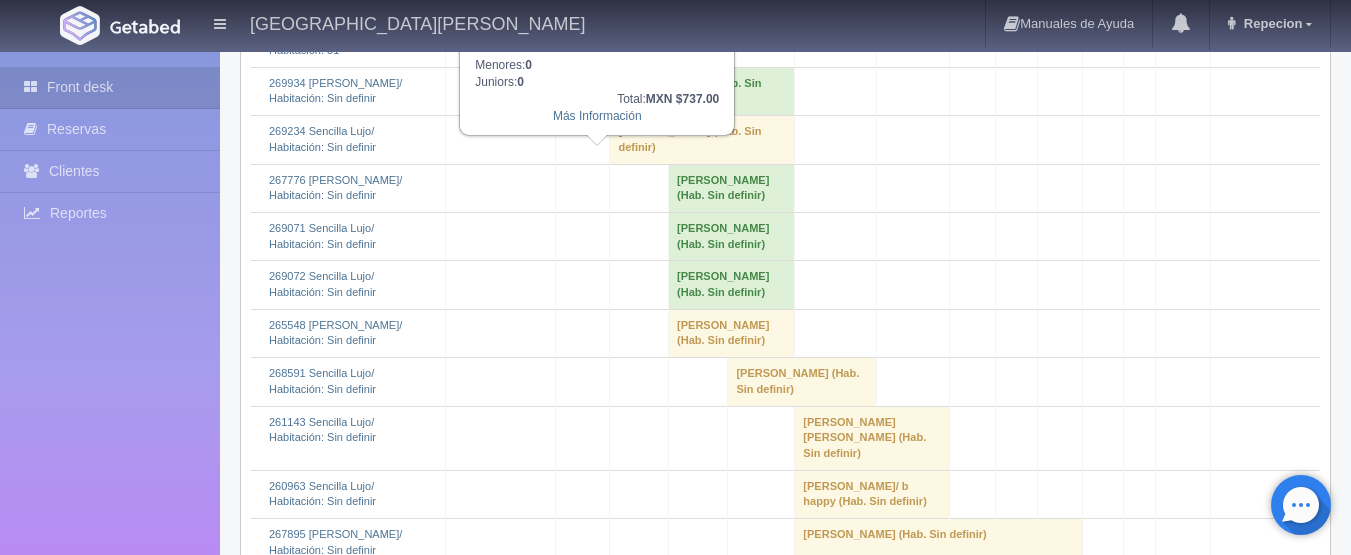 click on "[PERSON_NAME] 												(Hab. Sin definir)" at bounding box center [612, -199] 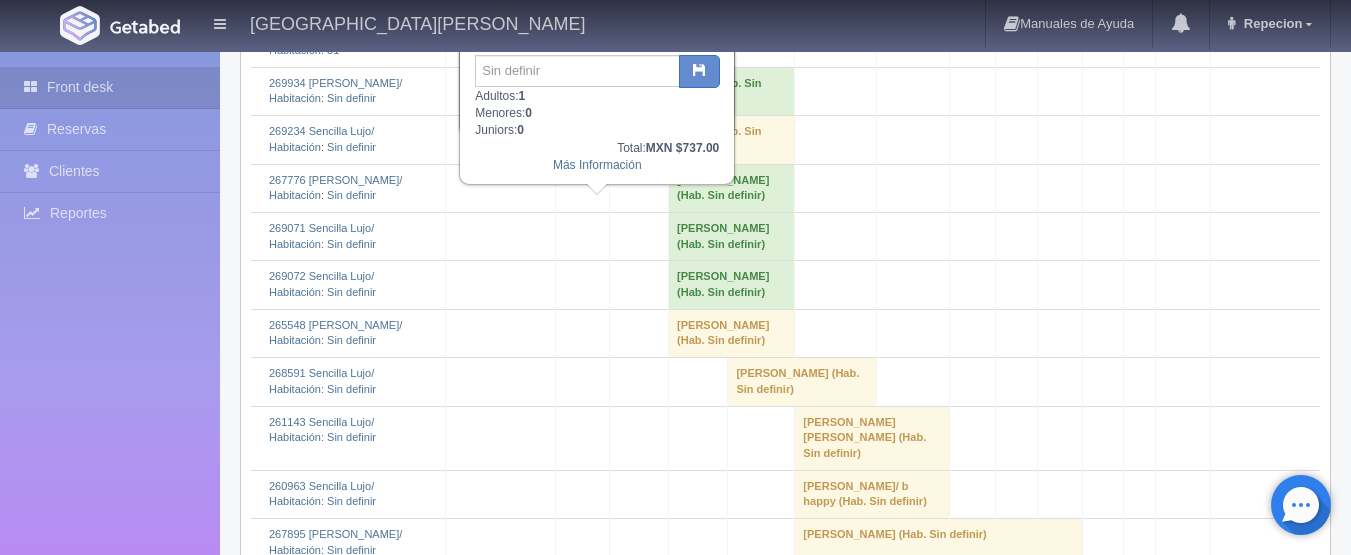 click on "[PERSON_NAME] 												(Hab. Sin definir)" at bounding box center (612, -151) 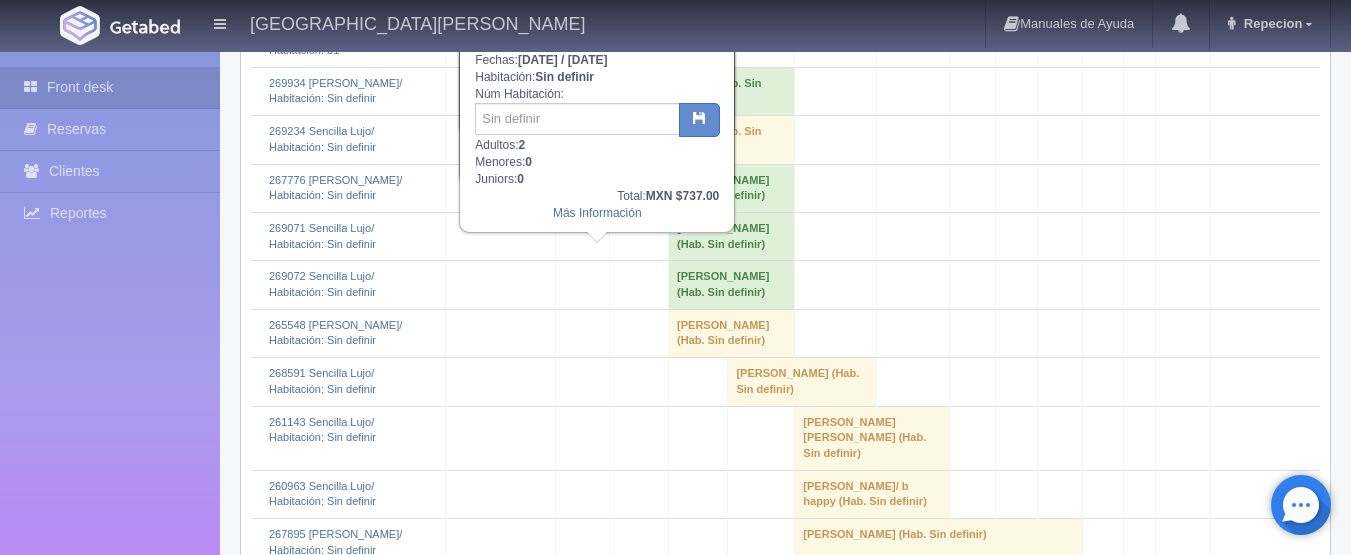 click on "[PERSON_NAME] 												(Hab. Sin definir)" at bounding box center (612, -151) 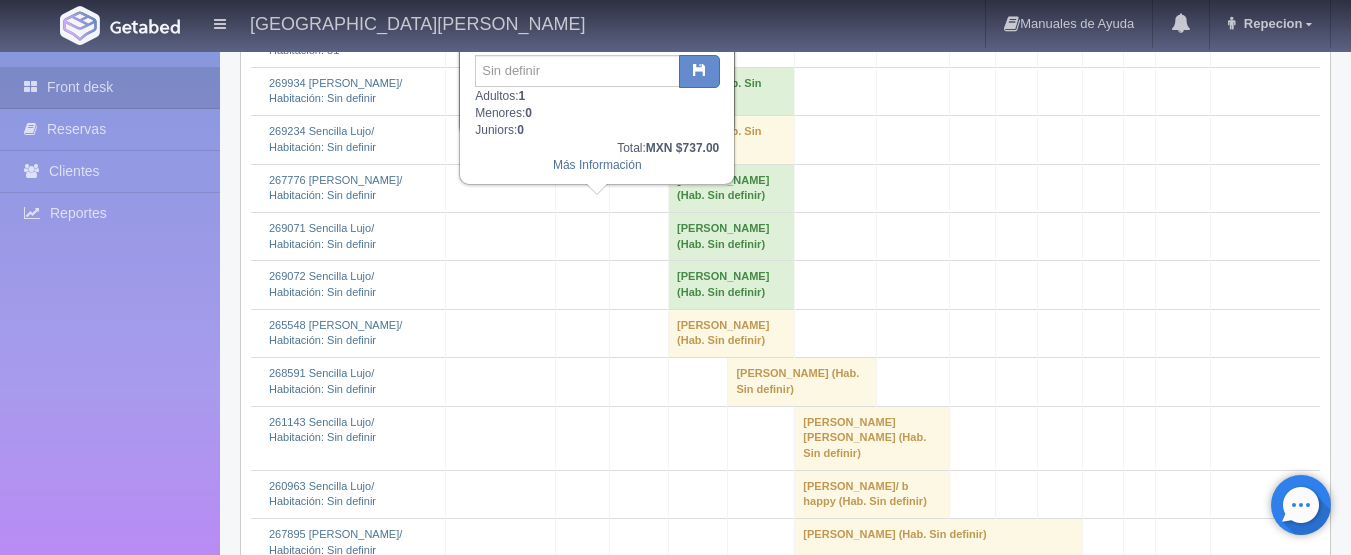 click on "[PERSON_NAME] 												(Hab. Sin definir)" at bounding box center [612, -199] 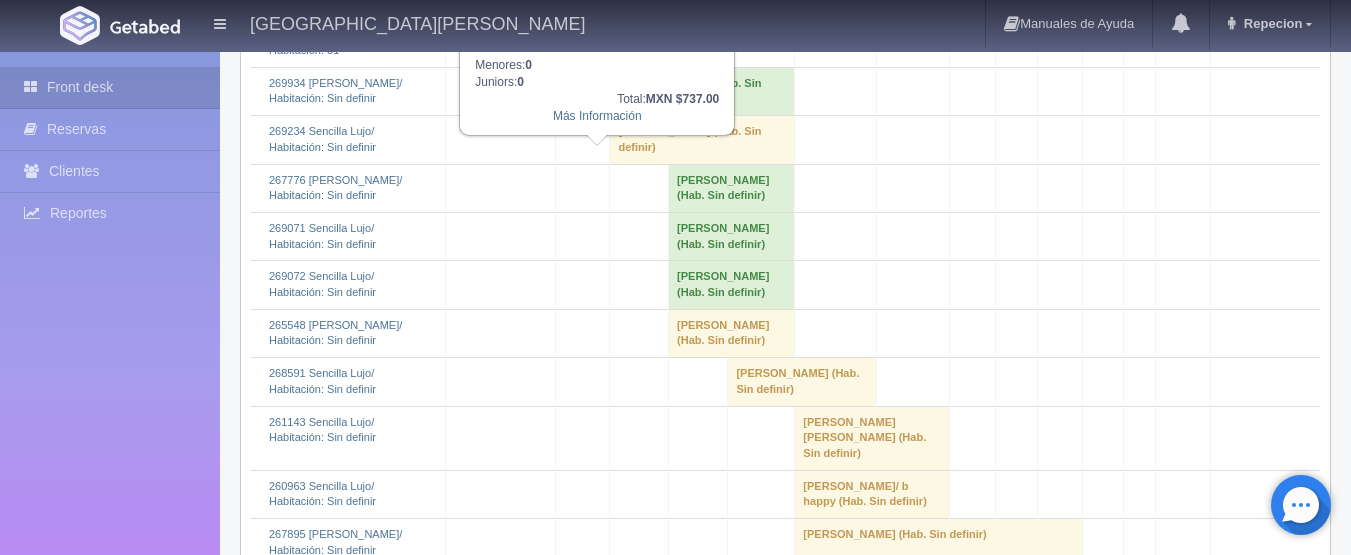 click on "[PERSON_NAME] 												(Hab. Sin definir)" at bounding box center (612, -248) 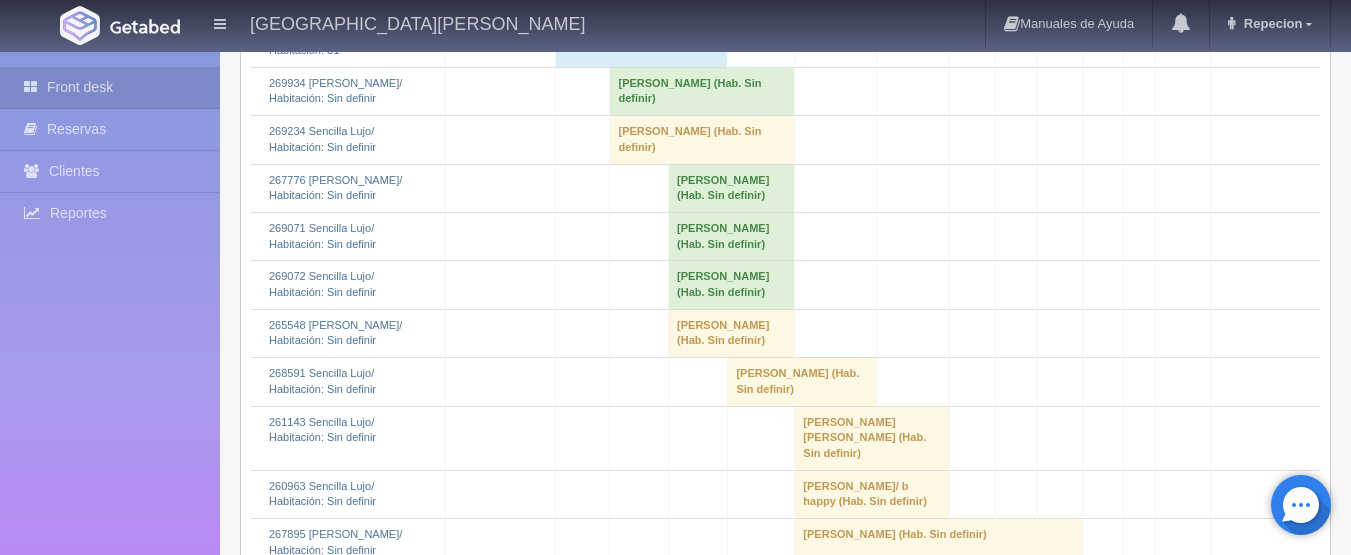 click on "Rudy Hernandez 												(Hab. Sin definir)" at bounding box center (612, -248) 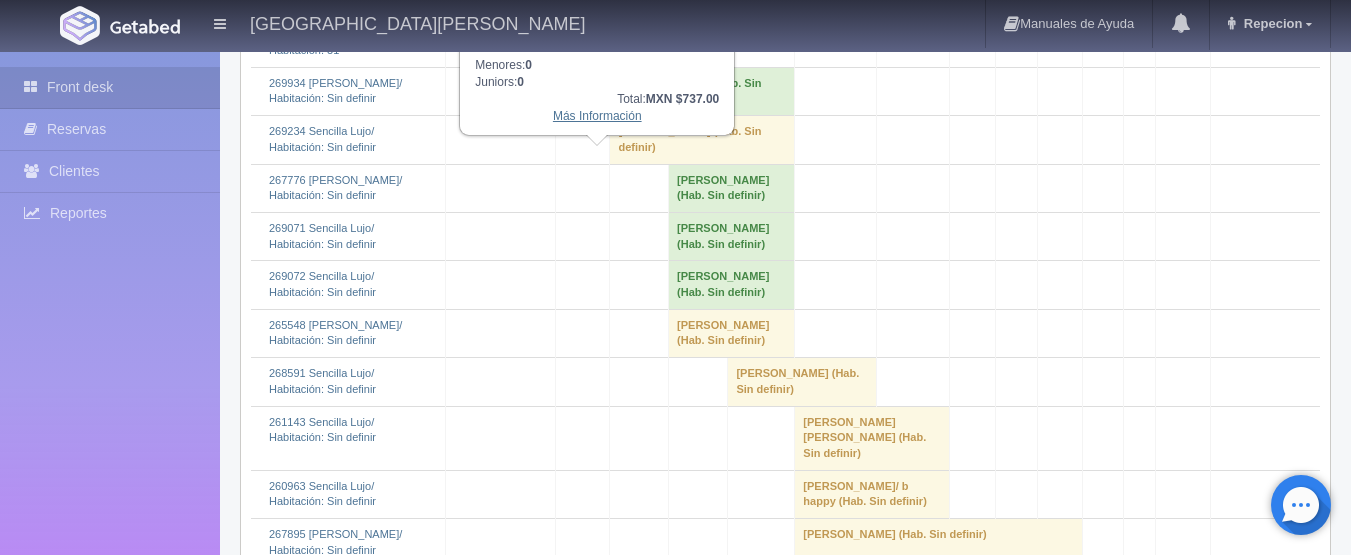 click on "Más Información" at bounding box center (597, 116) 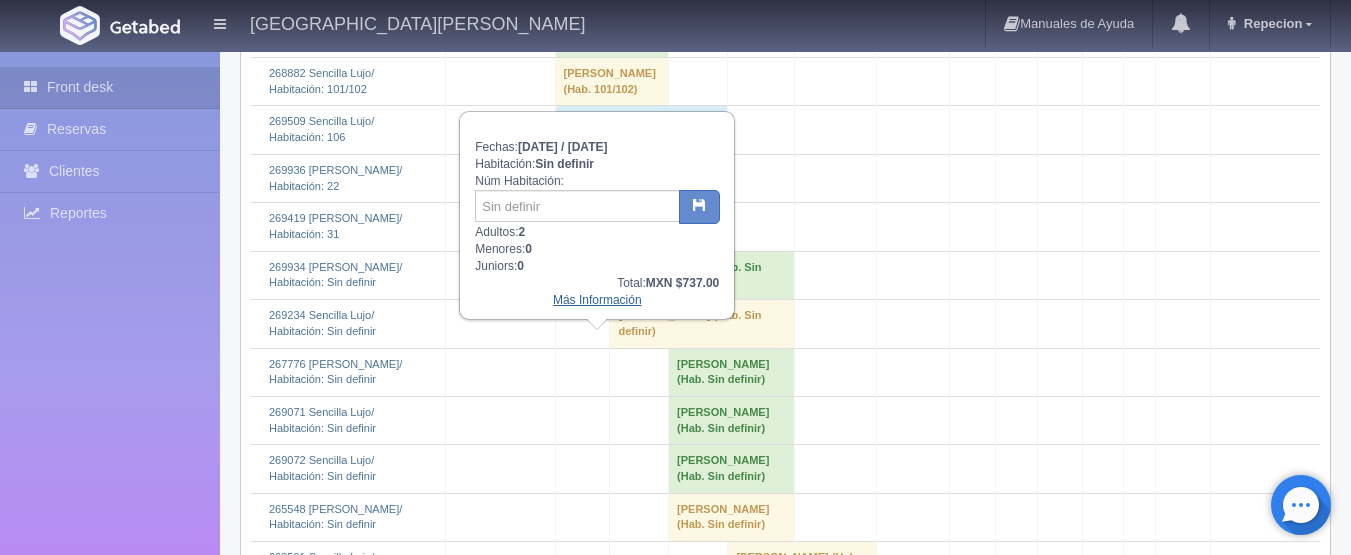 scroll, scrollTop: 3900, scrollLeft: 0, axis: vertical 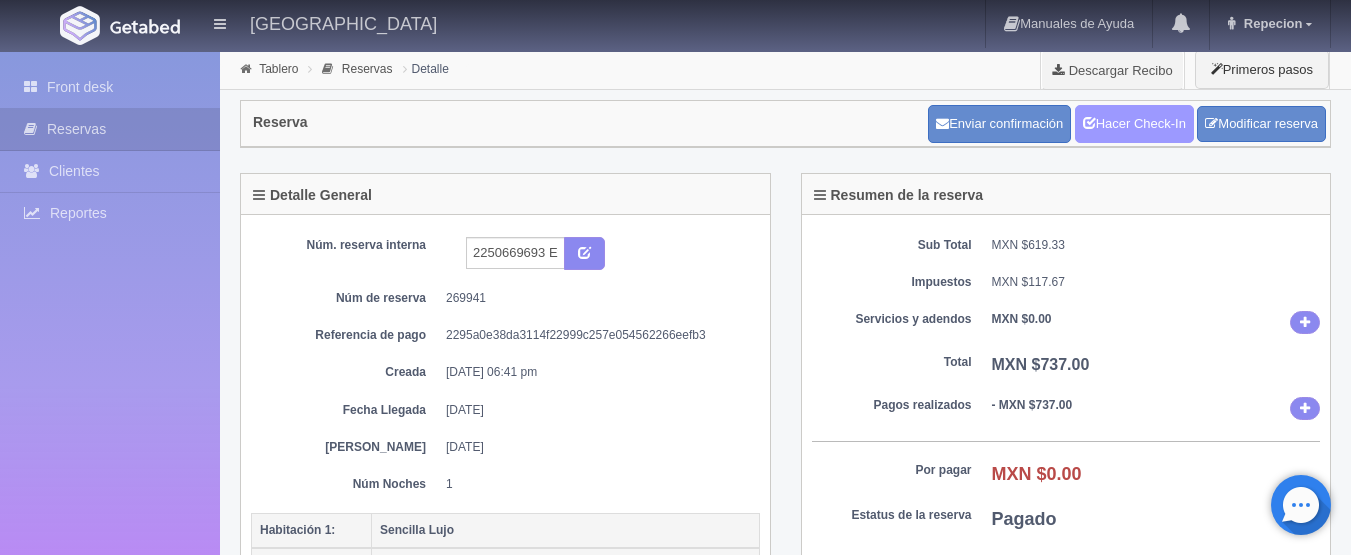 click on "Hacer Check-In" at bounding box center (1134, 124) 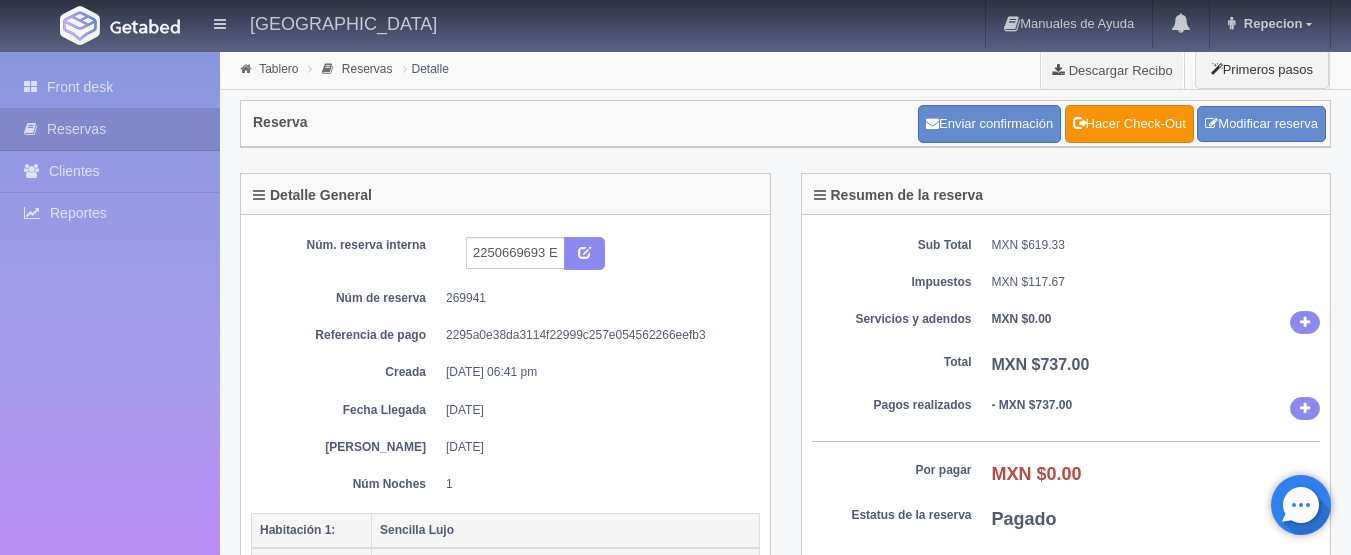 scroll, scrollTop: 0, scrollLeft: 0, axis: both 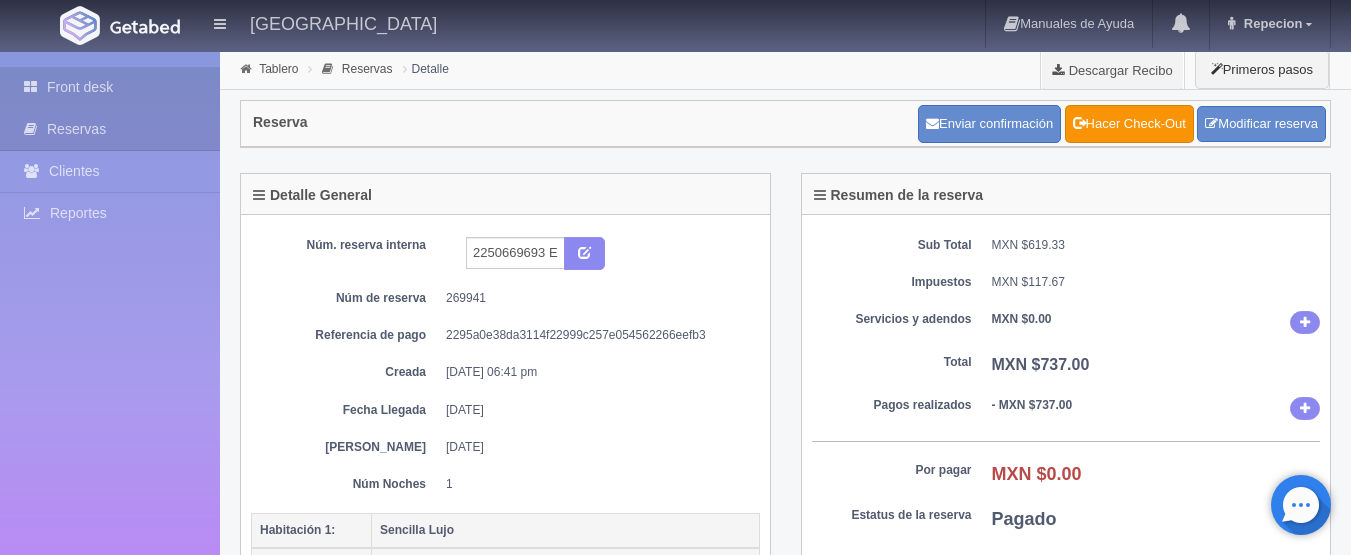 click on "Front desk" at bounding box center [110, 87] 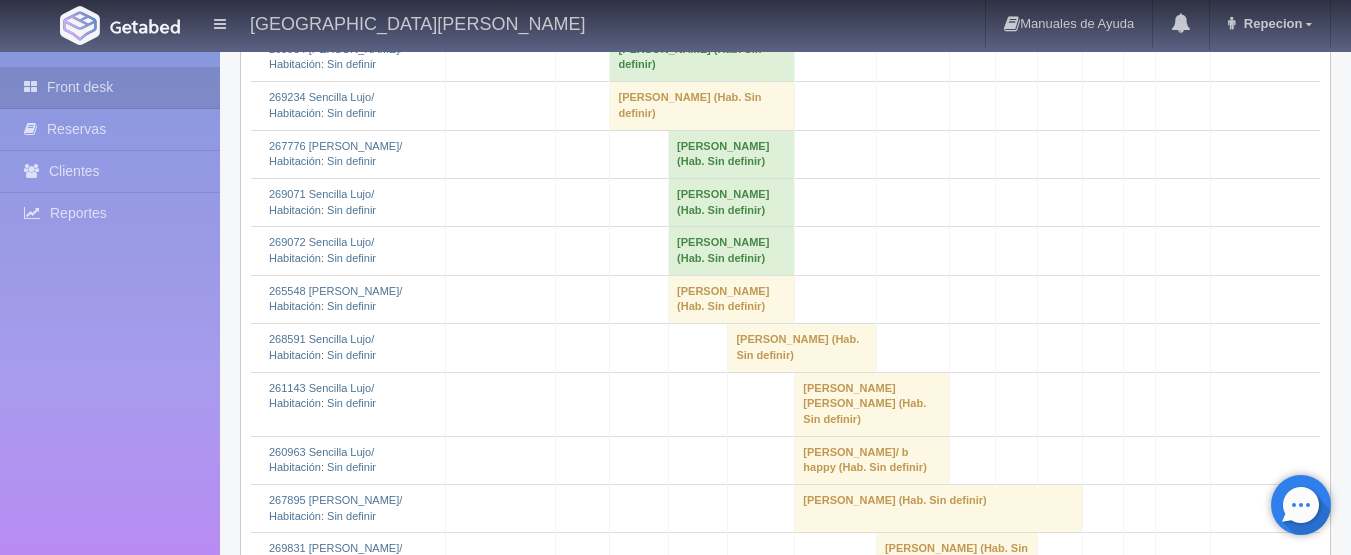 scroll, scrollTop: 4000, scrollLeft: 0, axis: vertical 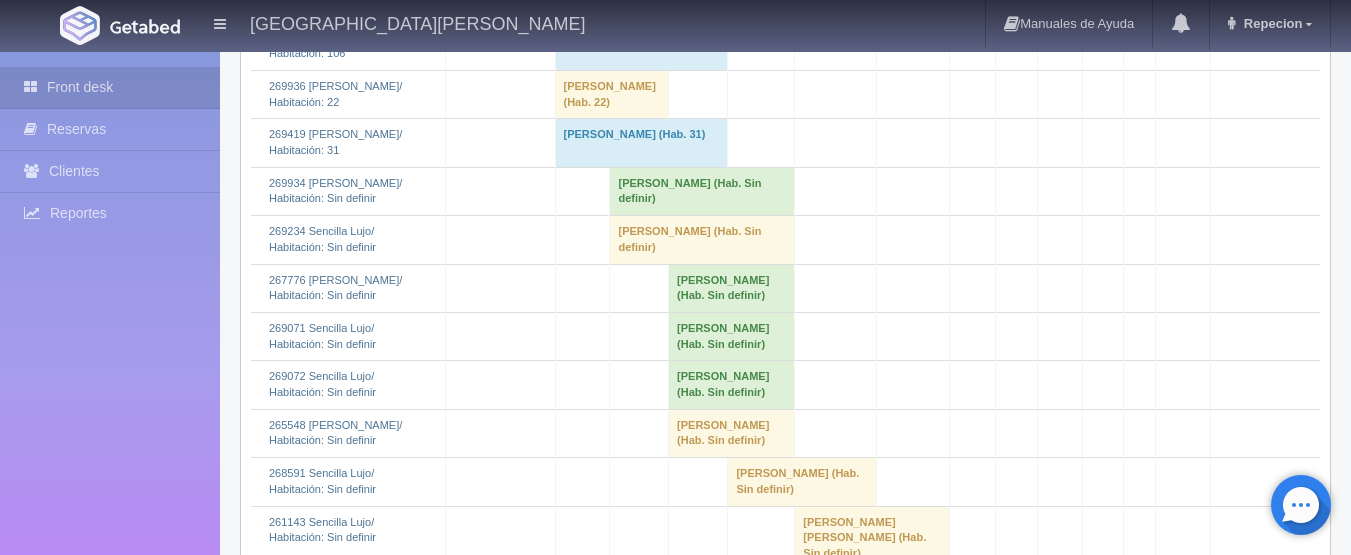 click on "Rudy Hernandez 												(Hab. Sin definir)" at bounding box center [612, -148] 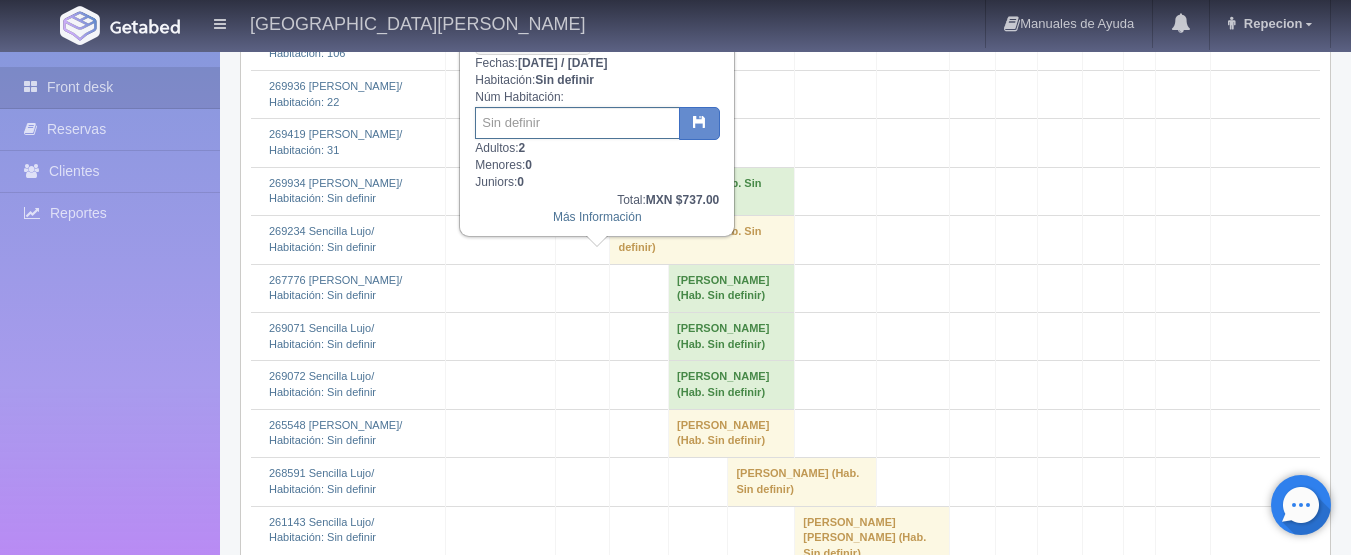 click at bounding box center (577, 123) 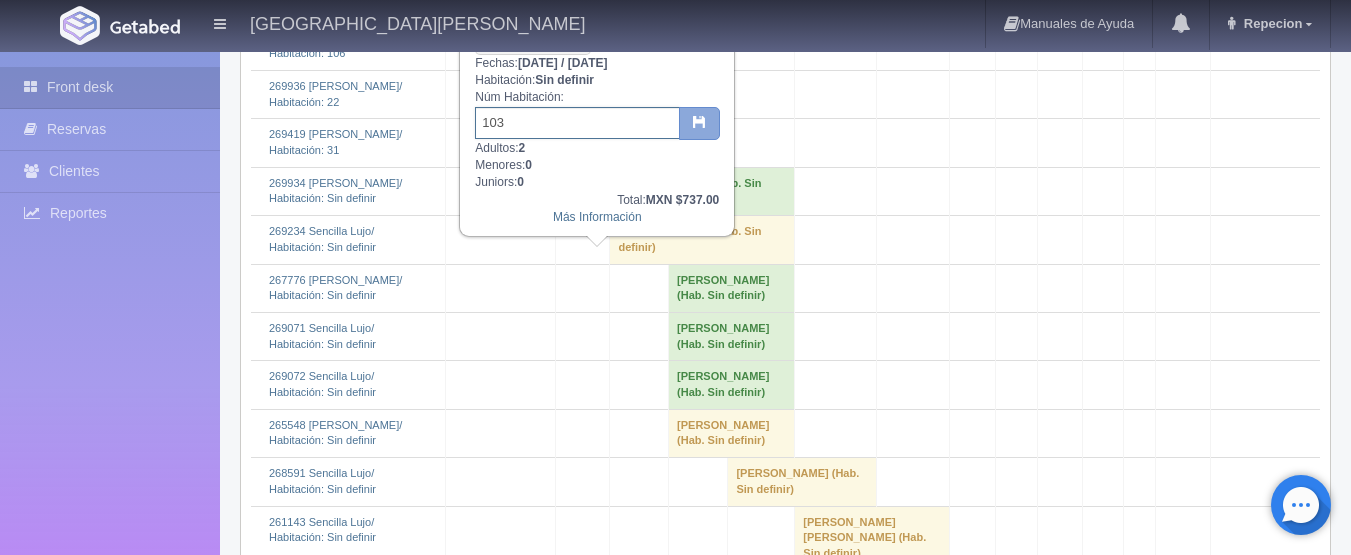 type on "103" 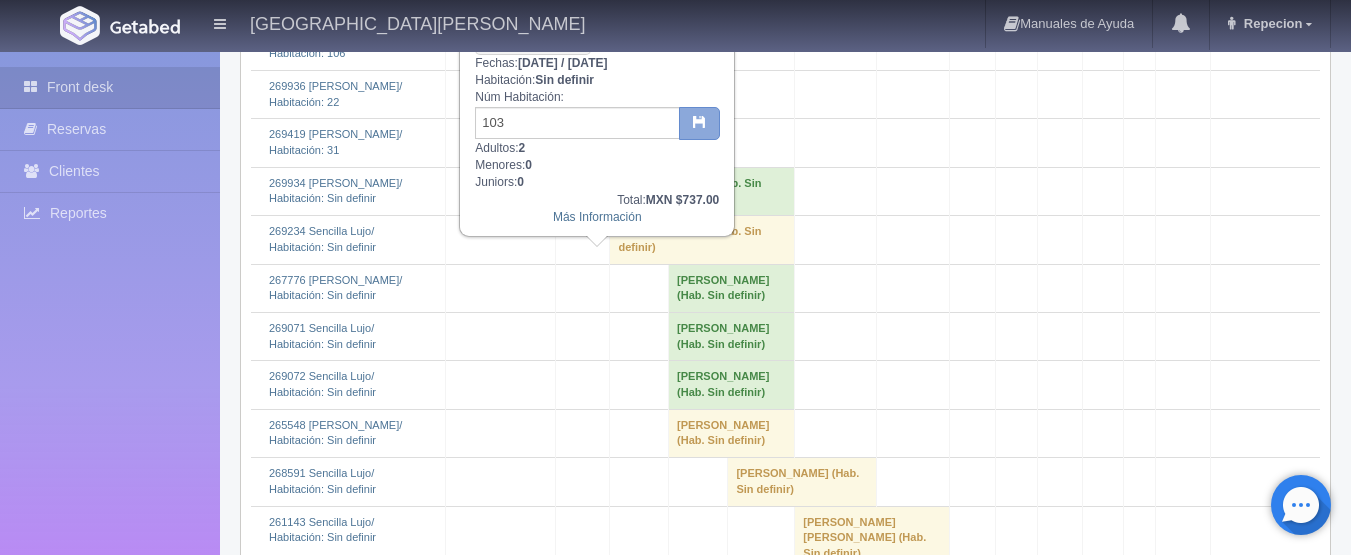 click at bounding box center [699, 121] 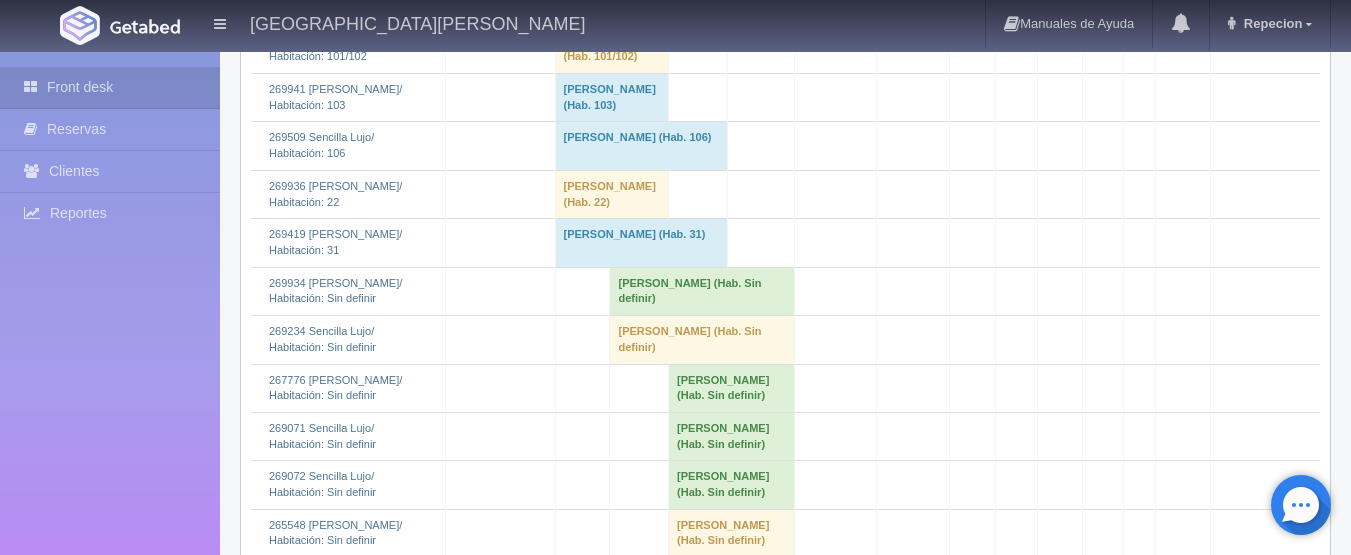 scroll, scrollTop: 4000, scrollLeft: 0, axis: vertical 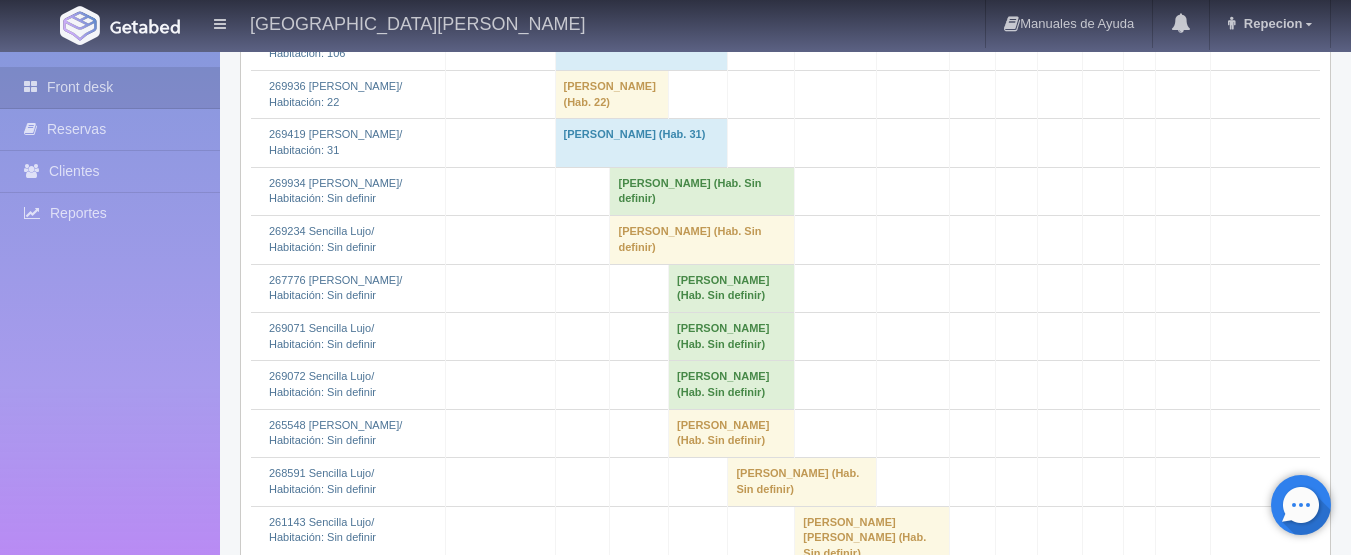 click on "[PERSON_NAME] 												(Hab. Sin definir)" at bounding box center [612, -148] 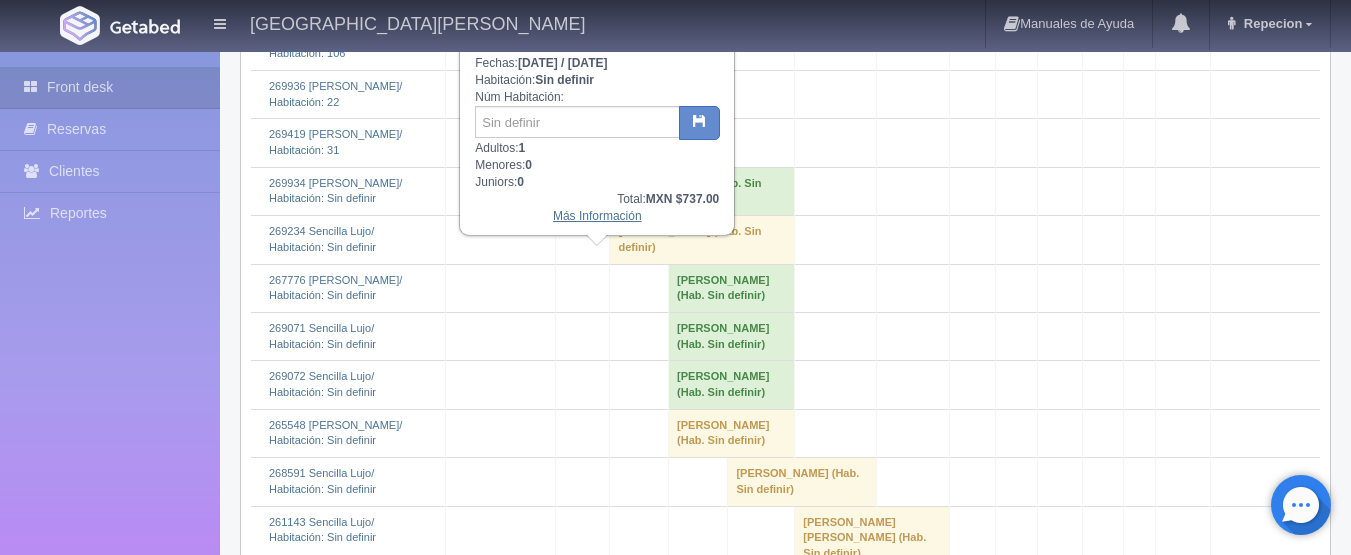 click on "Más Información" at bounding box center (597, 216) 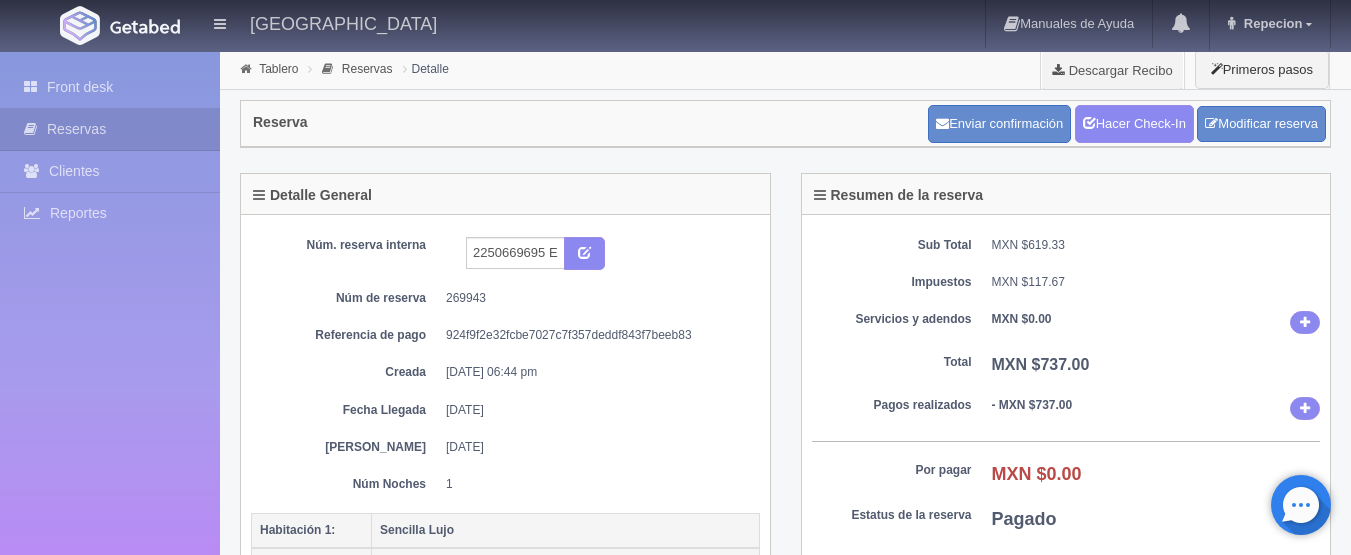 scroll, scrollTop: 0, scrollLeft: 0, axis: both 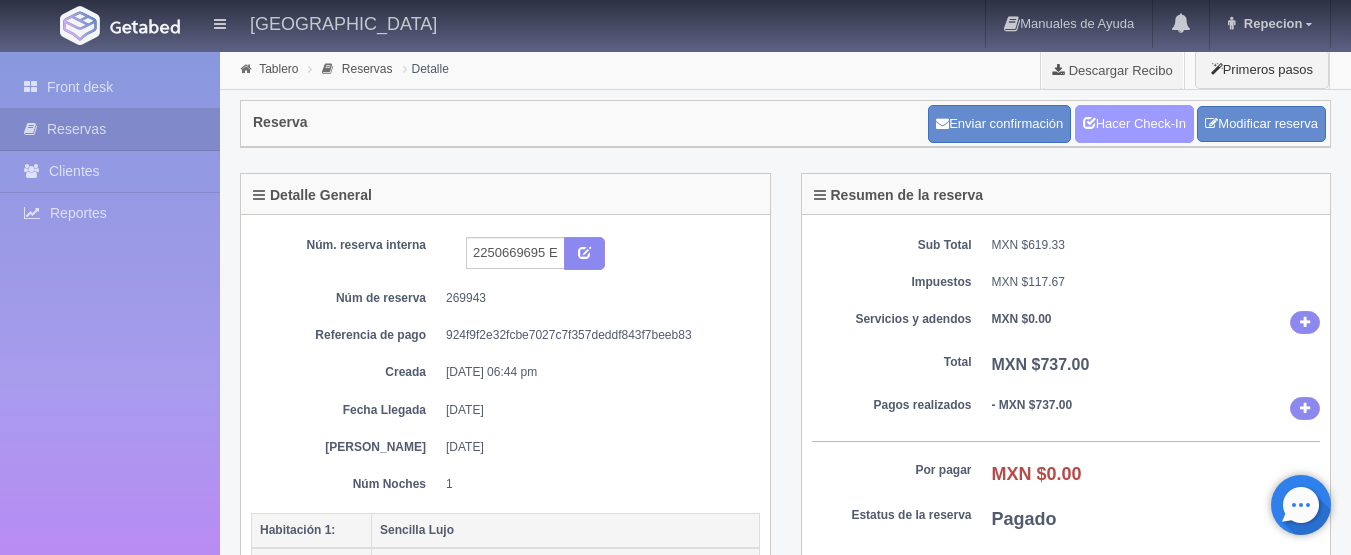 click on "Hacer Check-In" at bounding box center (1134, 124) 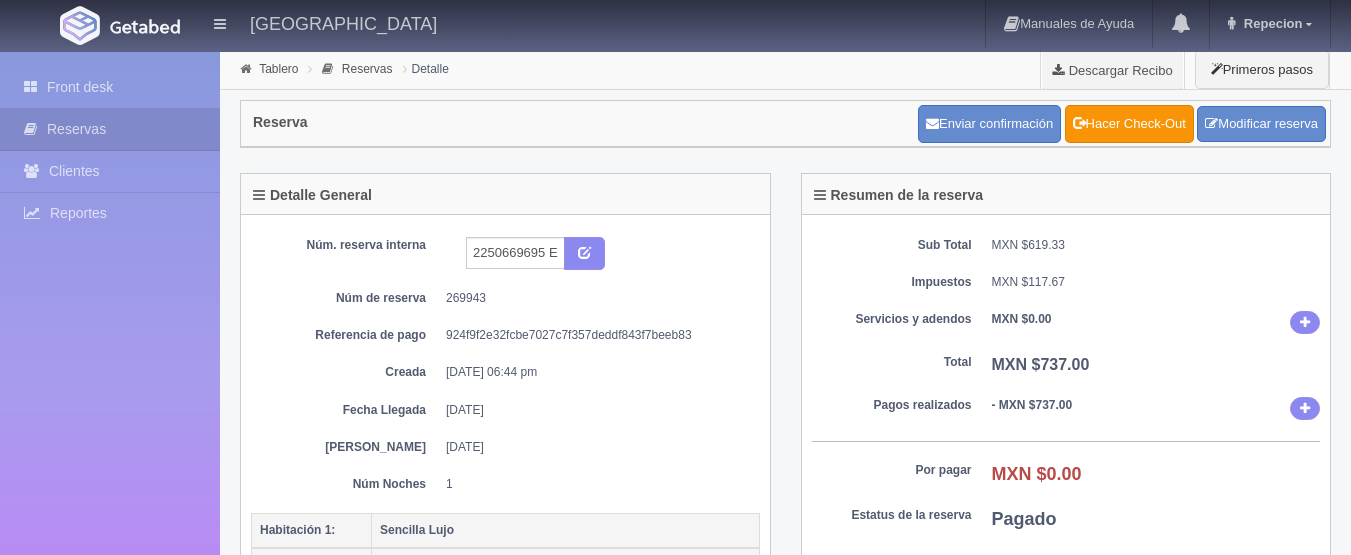 scroll, scrollTop: 0, scrollLeft: 0, axis: both 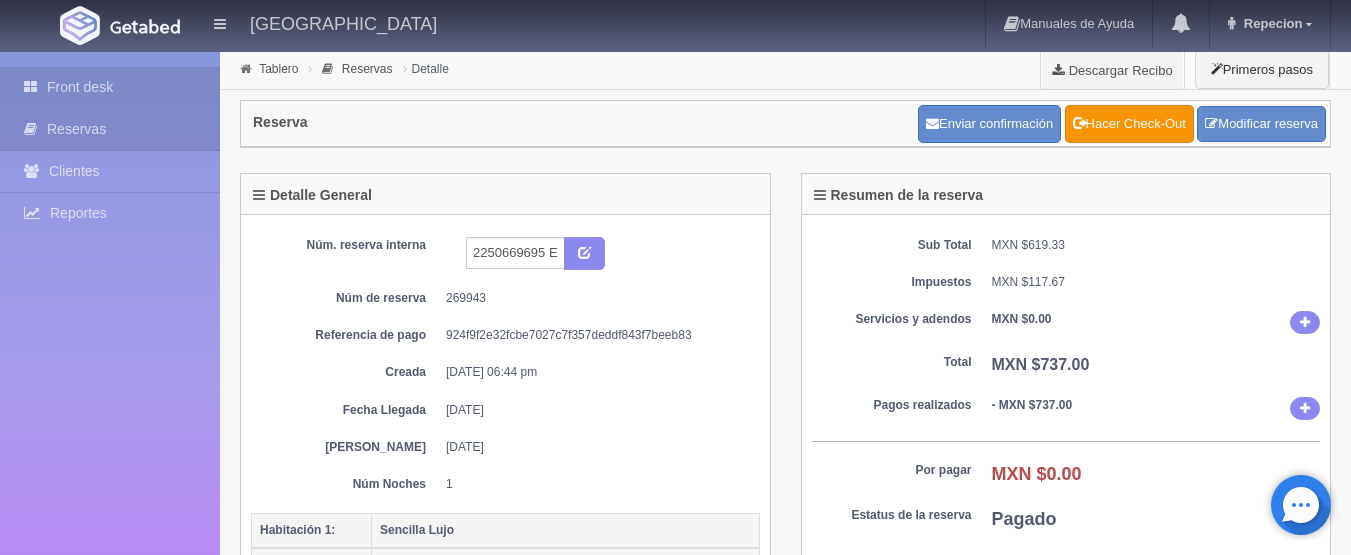click on "Front desk" at bounding box center (110, 87) 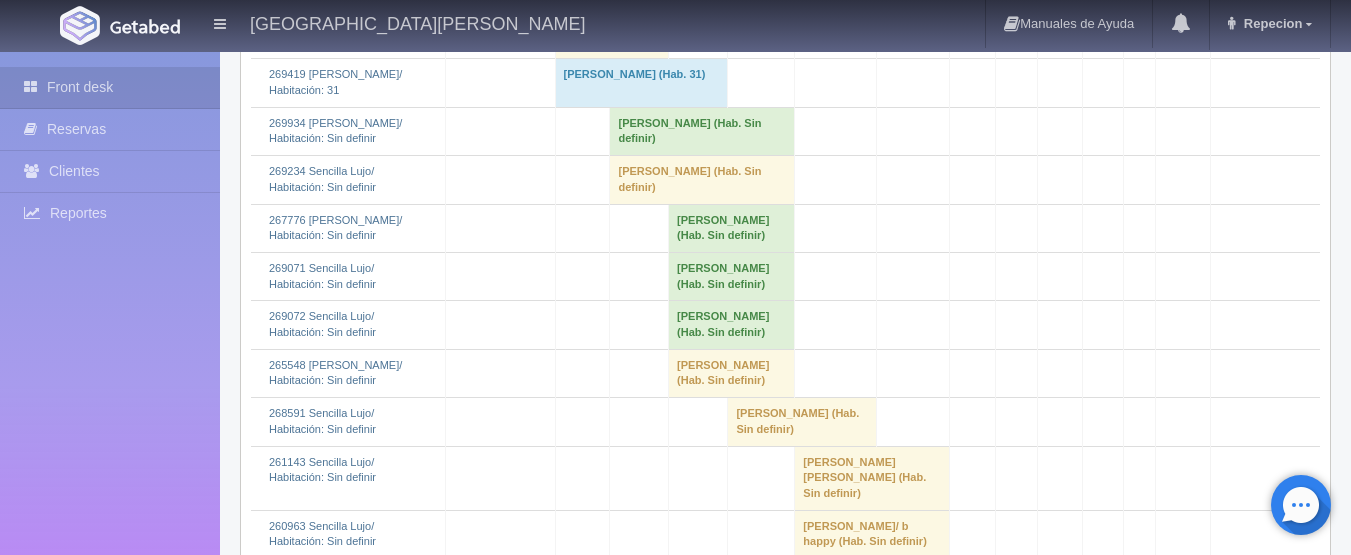 scroll, scrollTop: 4100, scrollLeft: 0, axis: vertical 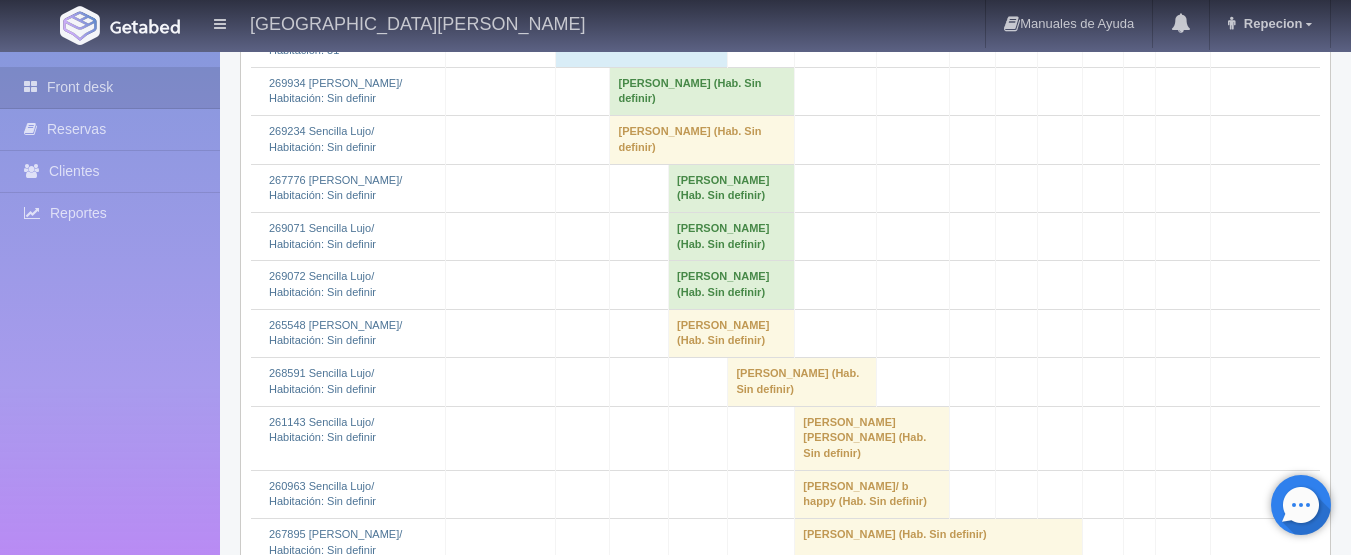 click on "[PERSON_NAME] 												(Hab. Sin definir)" at bounding box center (612, -248) 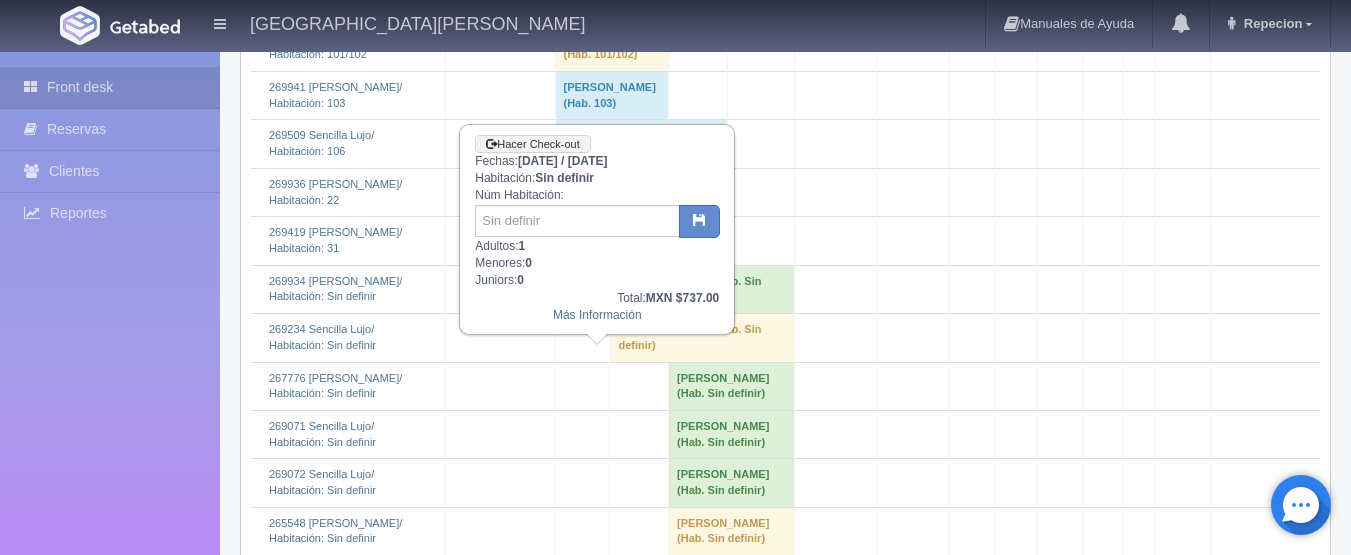 scroll, scrollTop: 3900, scrollLeft: 0, axis: vertical 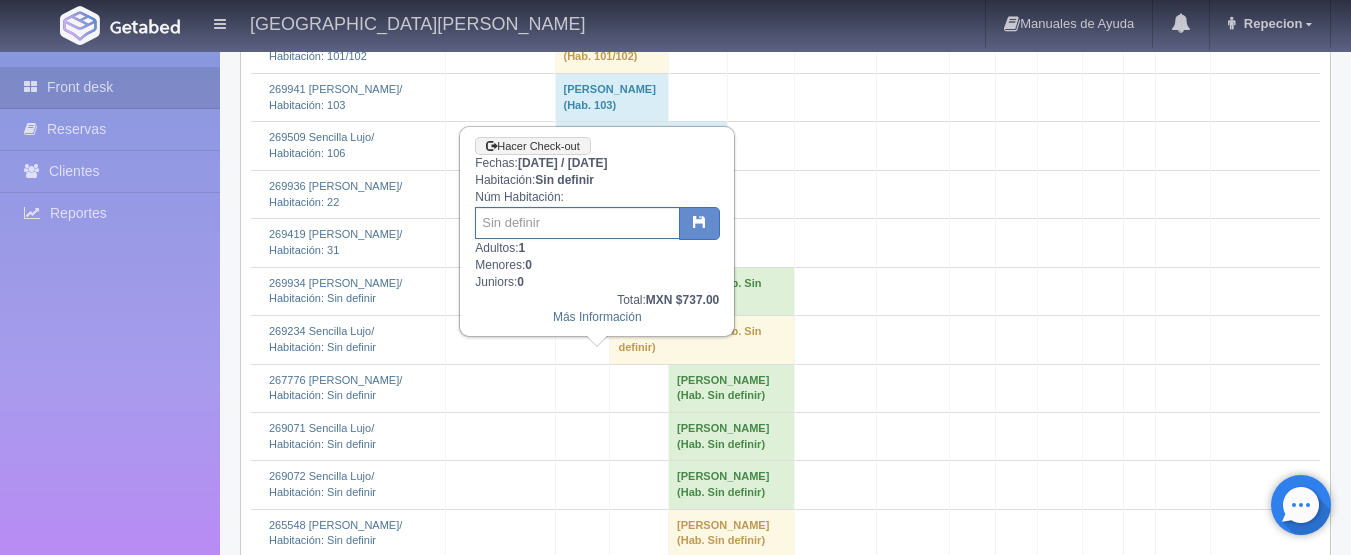 click at bounding box center [577, 223] 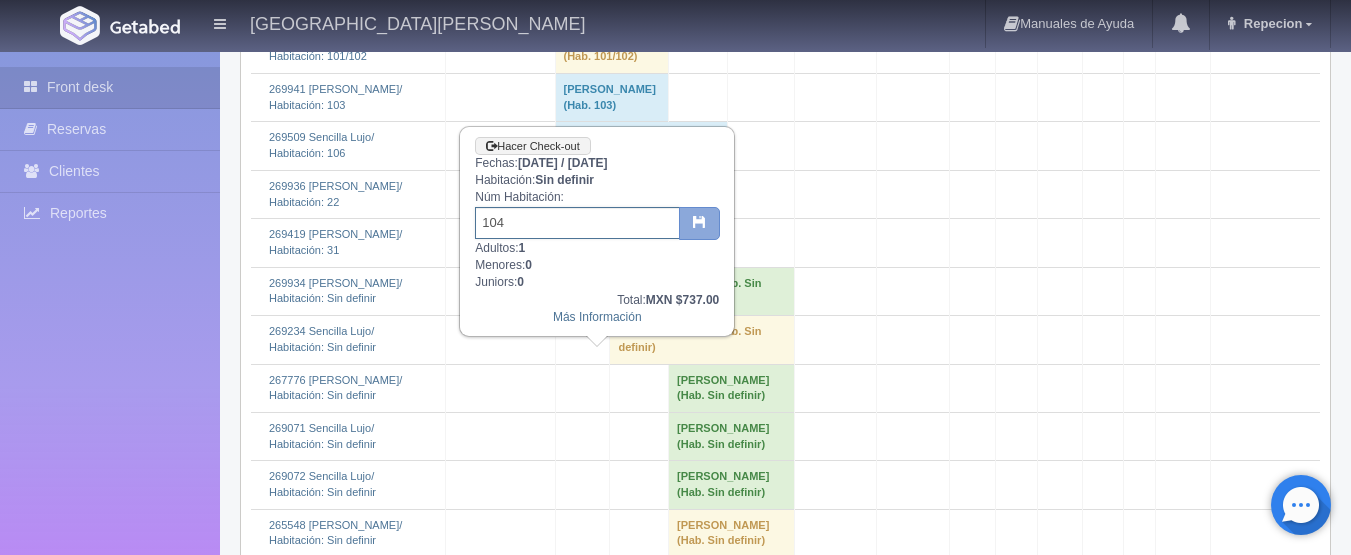 type on "104" 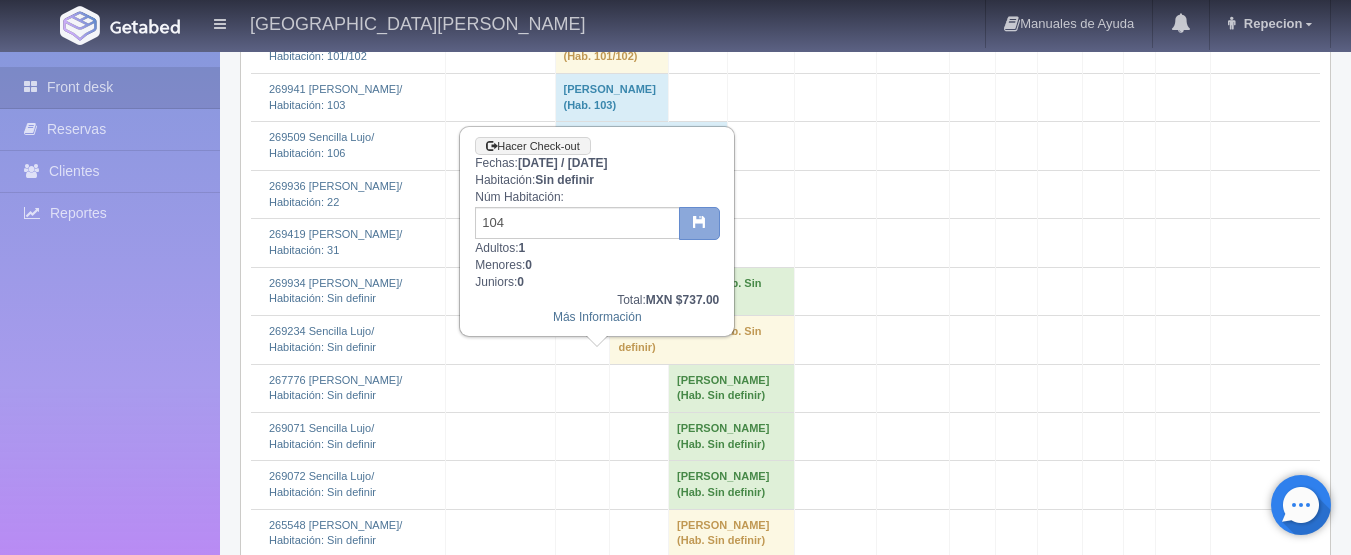 click at bounding box center [699, 224] 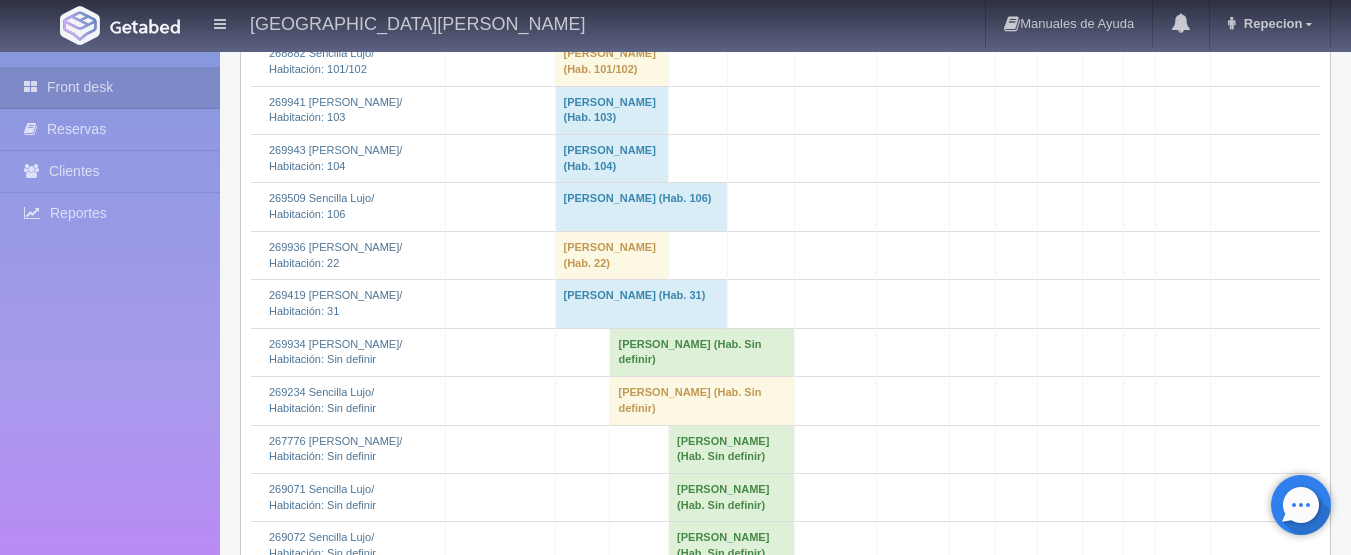 scroll, scrollTop: 4000, scrollLeft: 0, axis: vertical 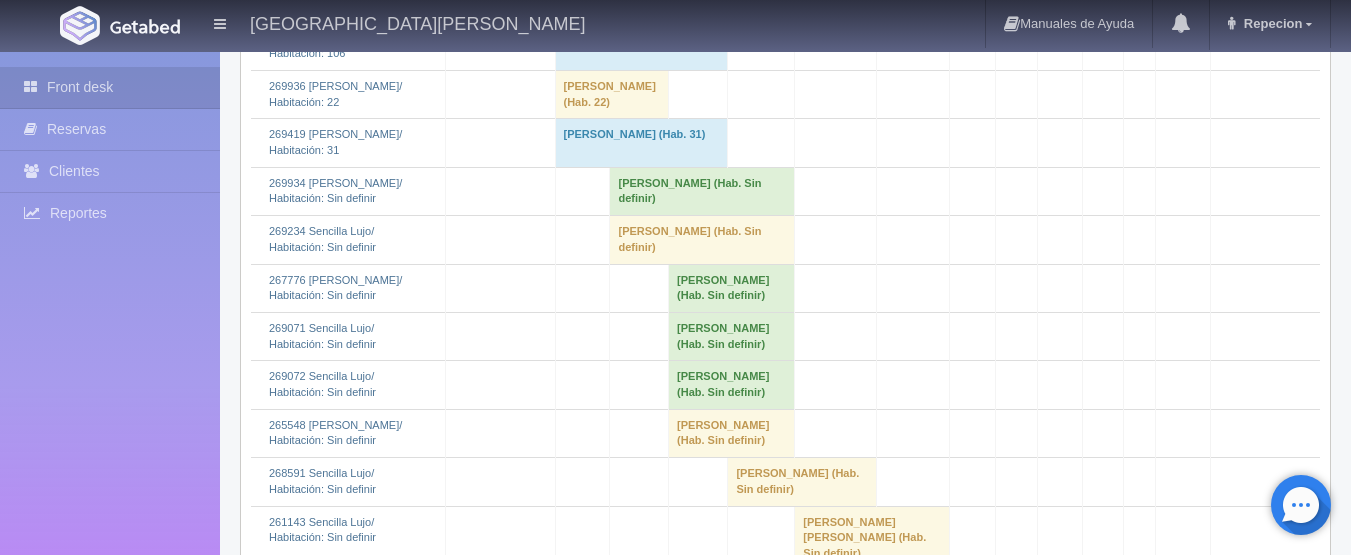 click on "Rudy  Hernandez 												(Hab. Sin definir)" at bounding box center (612, -148) 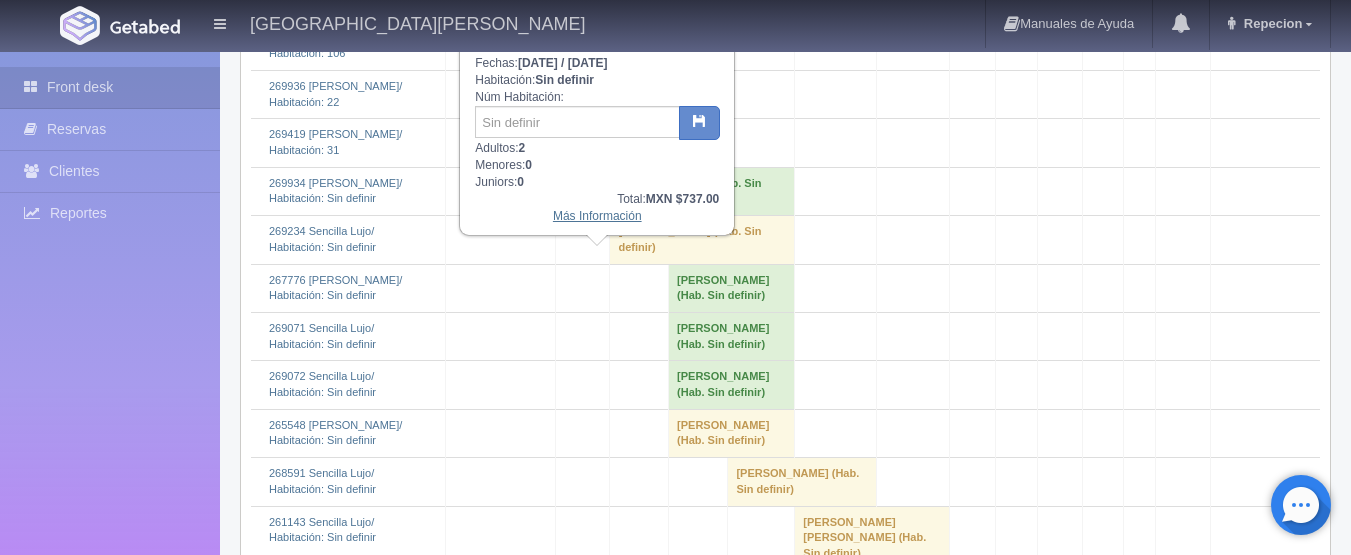 click on "Más Información" at bounding box center (597, 216) 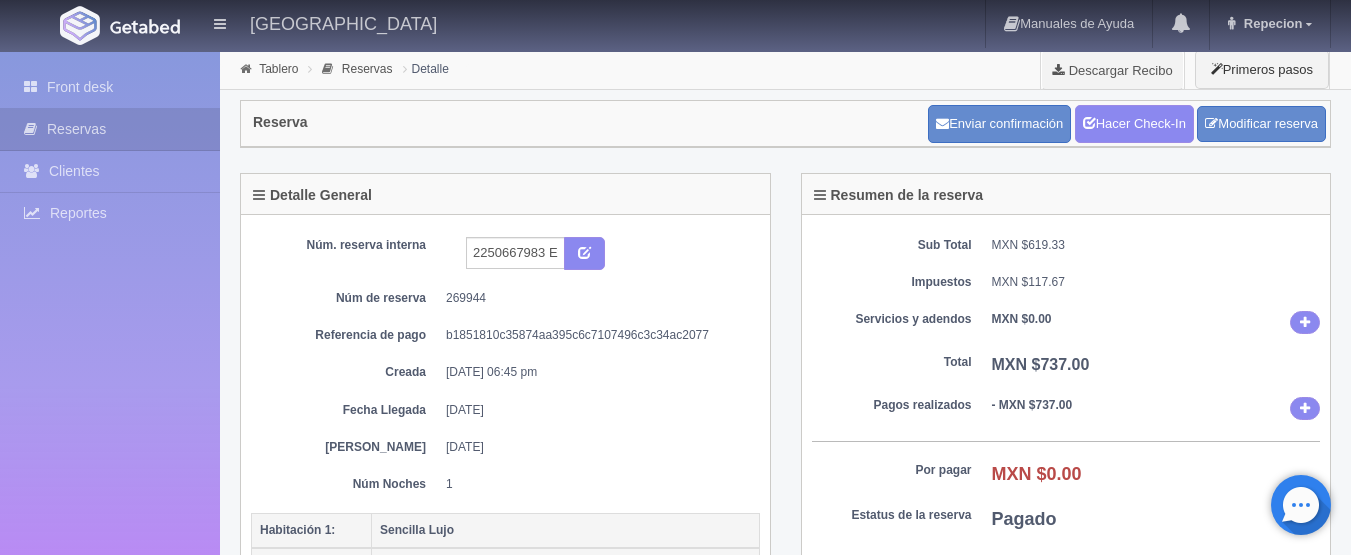 scroll, scrollTop: 0, scrollLeft: 0, axis: both 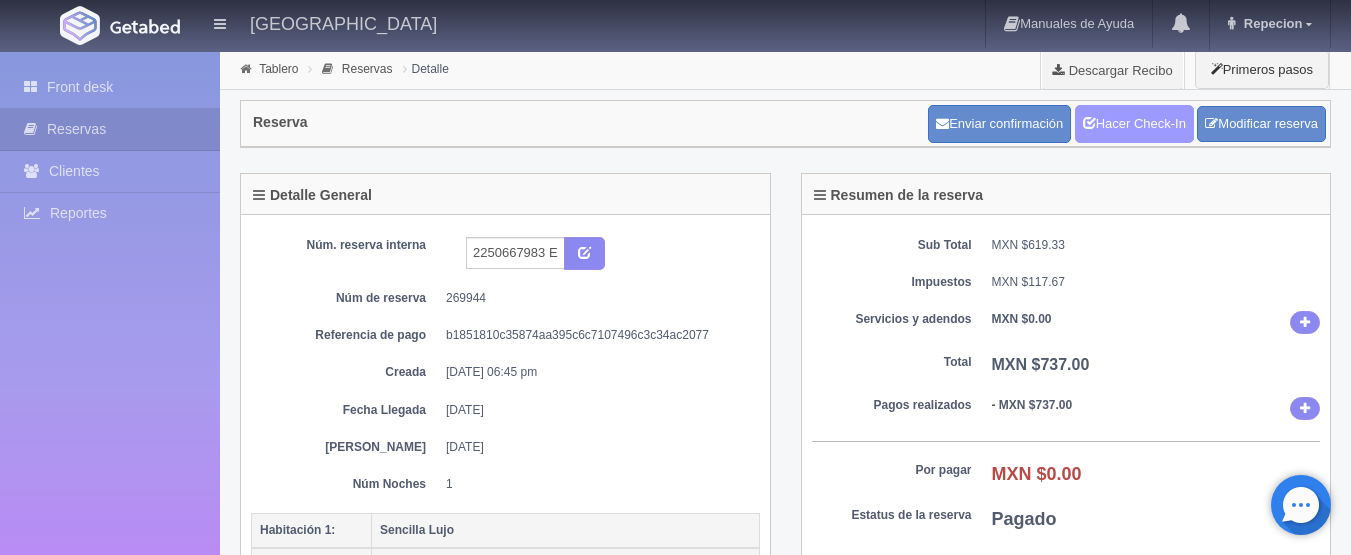 click on "Hacer Check-In" at bounding box center (1134, 124) 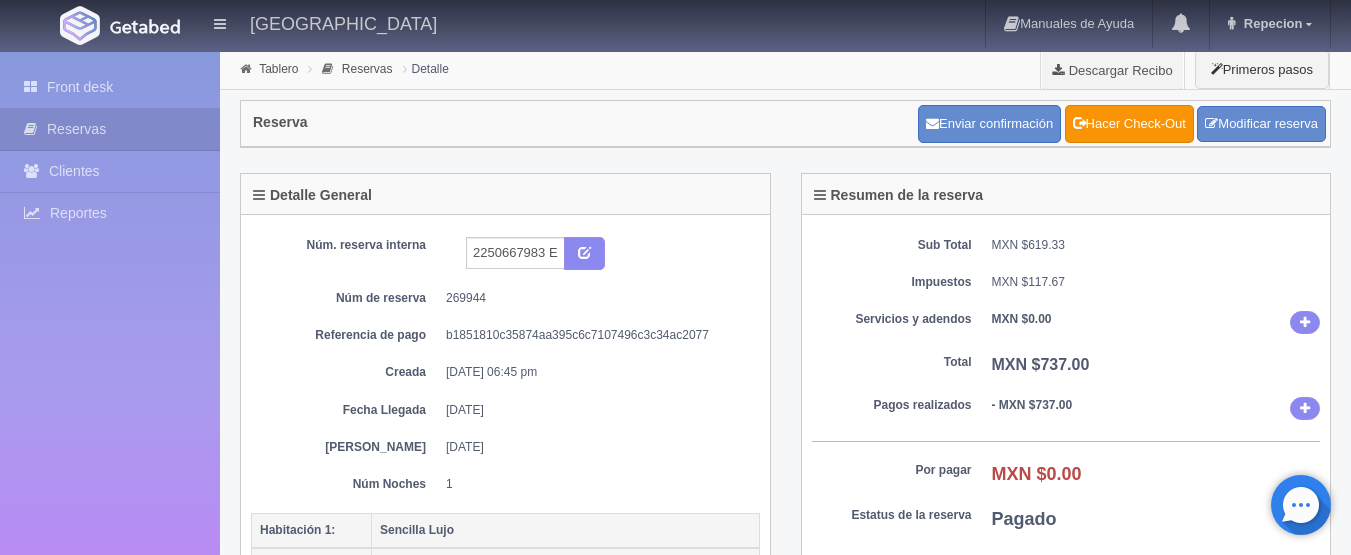 scroll, scrollTop: 0, scrollLeft: 0, axis: both 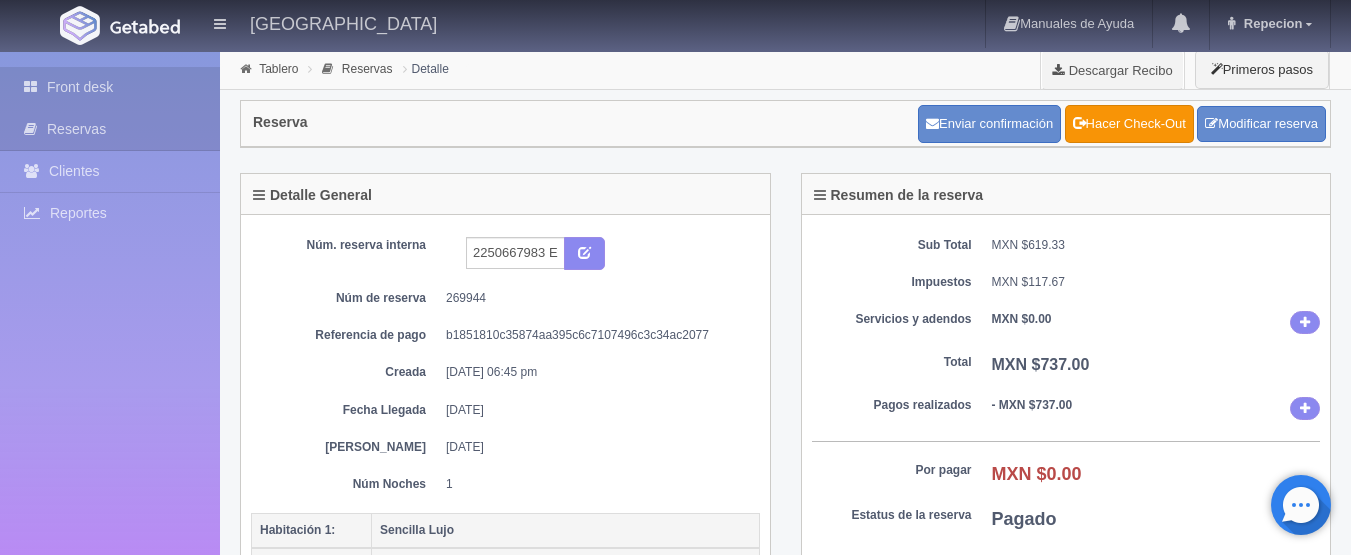click on "Front desk" at bounding box center (110, 87) 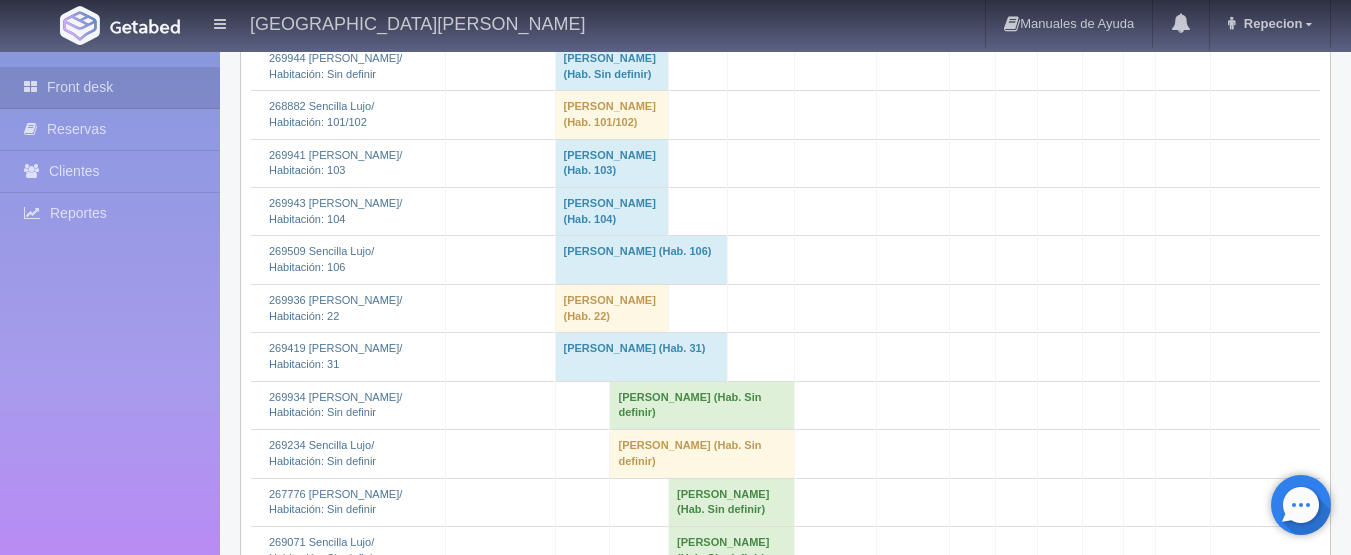scroll, scrollTop: 4000, scrollLeft: 0, axis: vertical 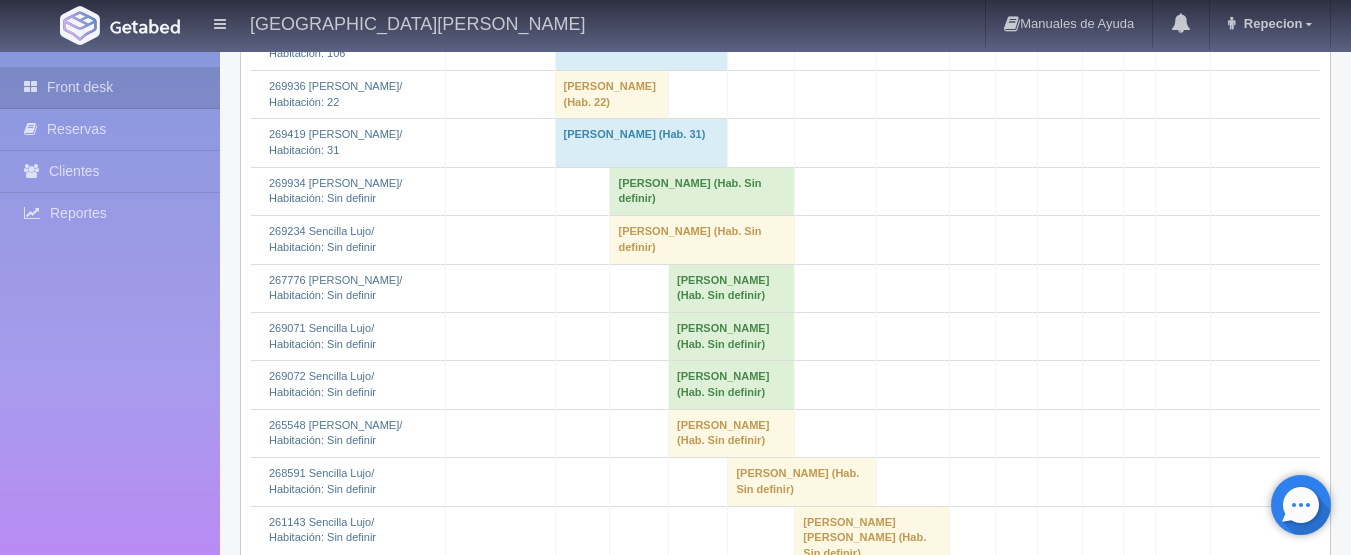 click on "[PERSON_NAME] 												(Hab. Sin definir)" at bounding box center [612, -148] 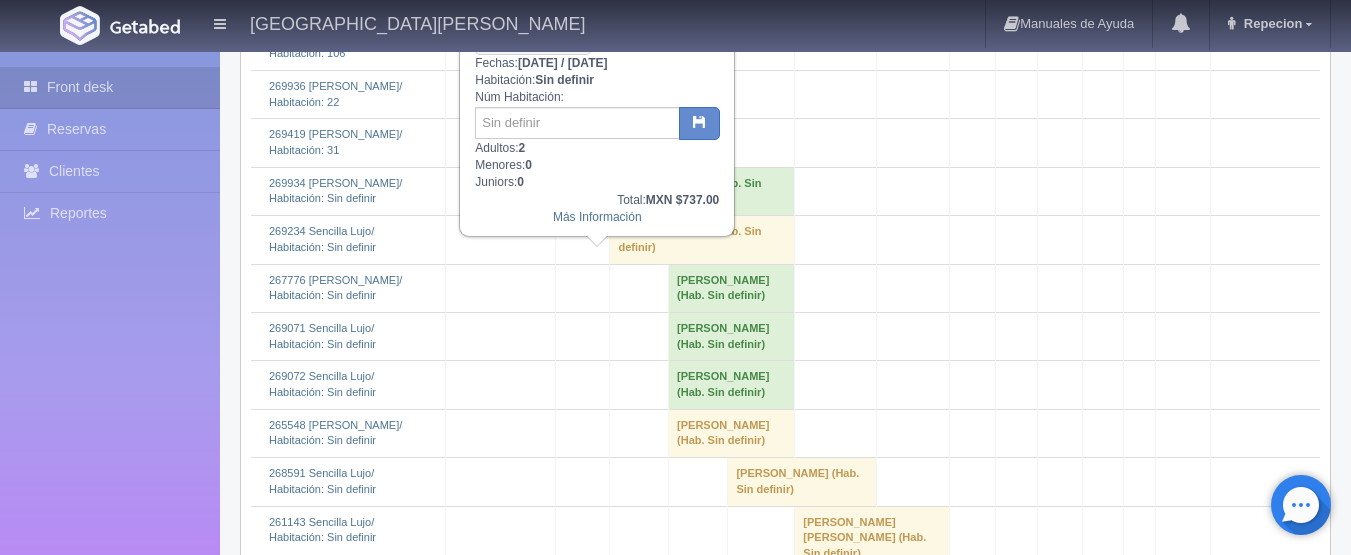 scroll, scrollTop: 3800, scrollLeft: 0, axis: vertical 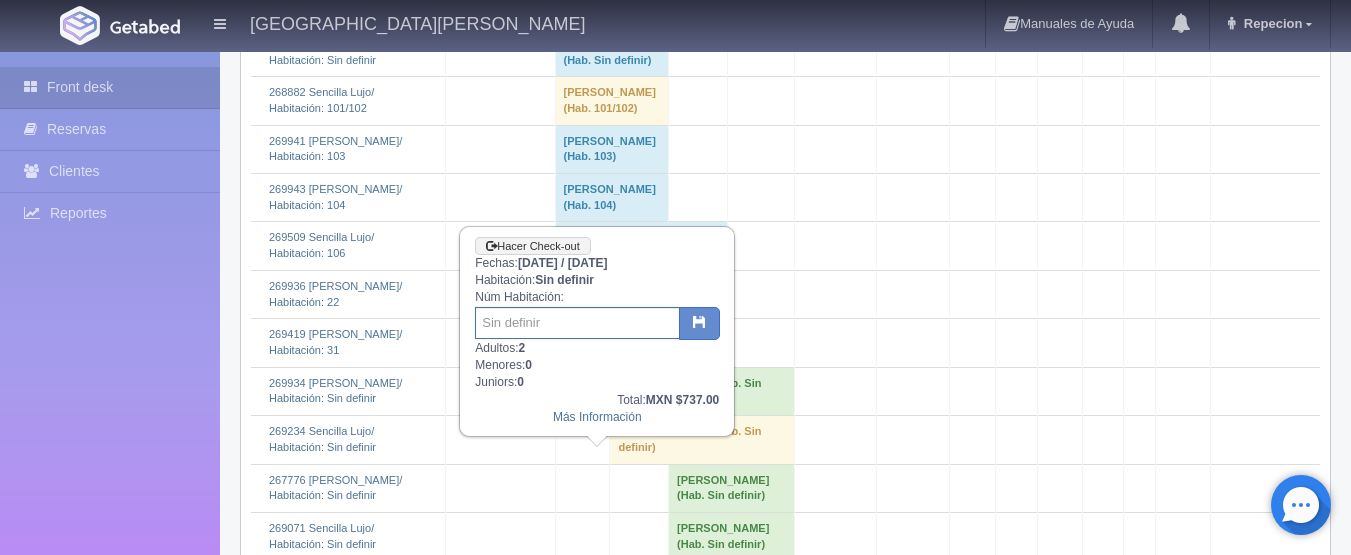 click at bounding box center (577, 323) 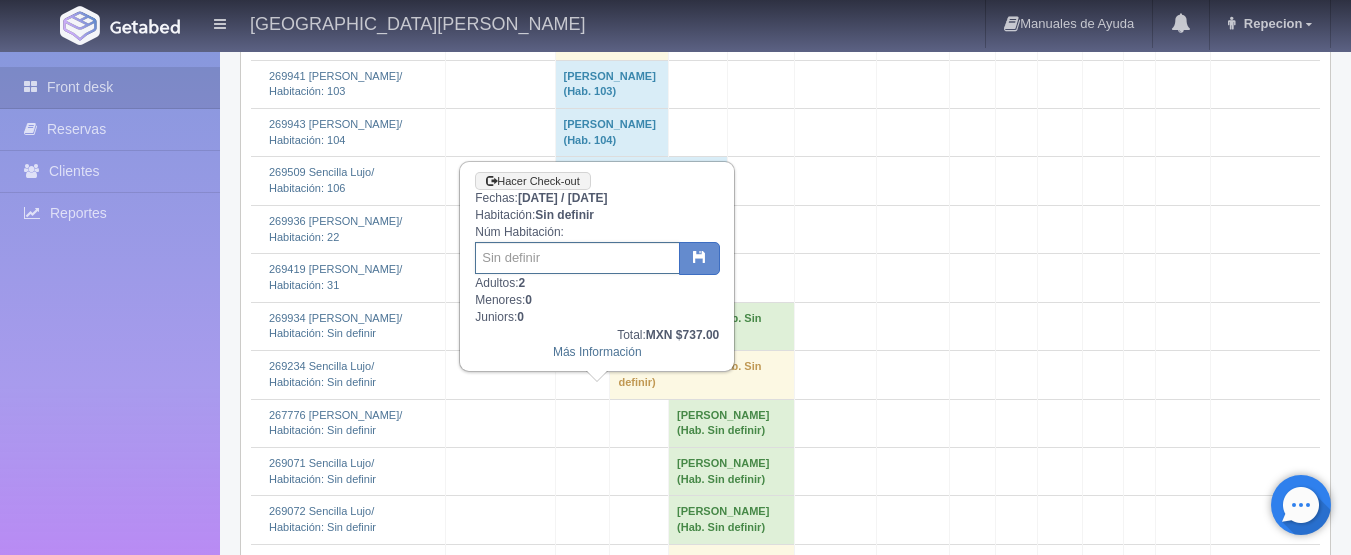 scroll, scrollTop: 3900, scrollLeft: 0, axis: vertical 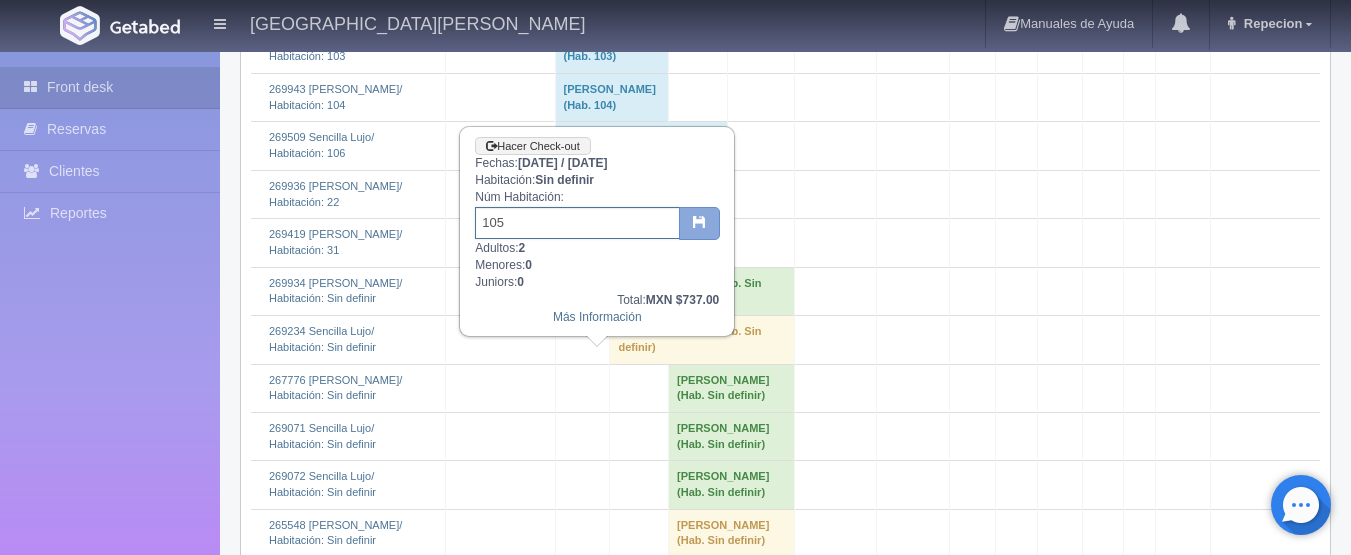 type on "105" 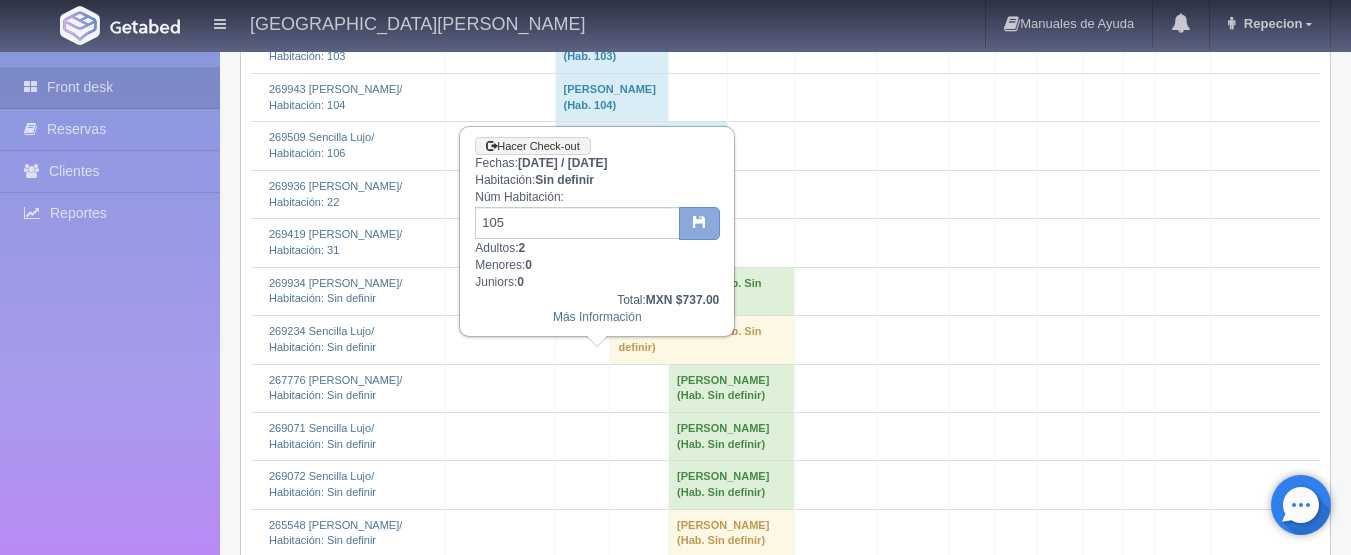 click at bounding box center (699, 224) 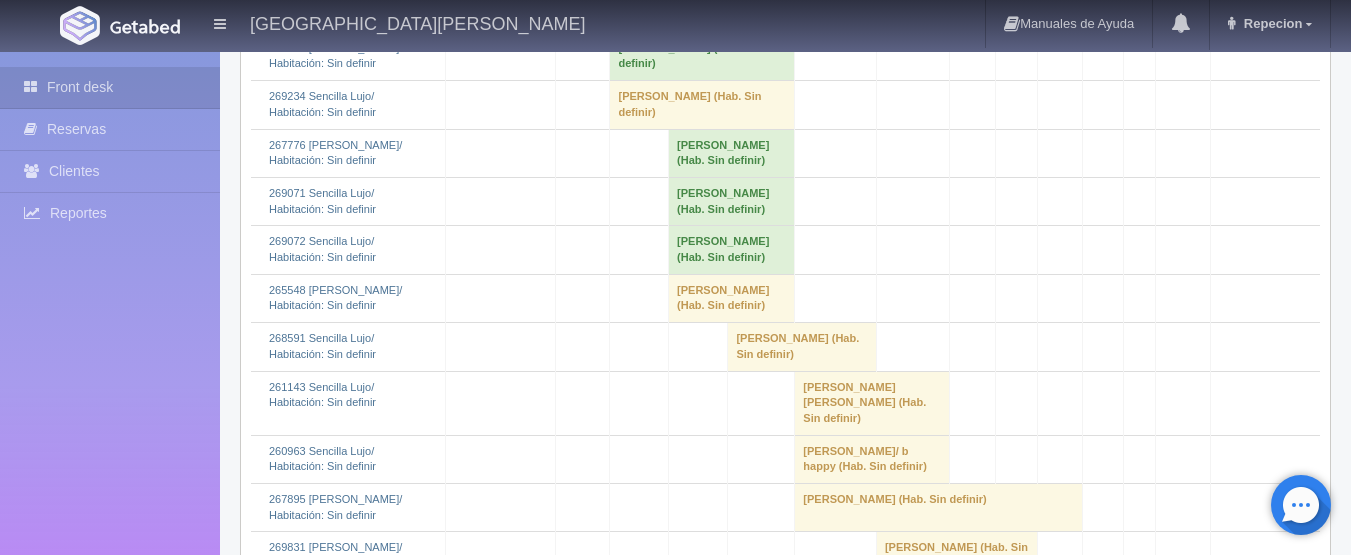 scroll, scrollTop: 4100, scrollLeft: 0, axis: vertical 